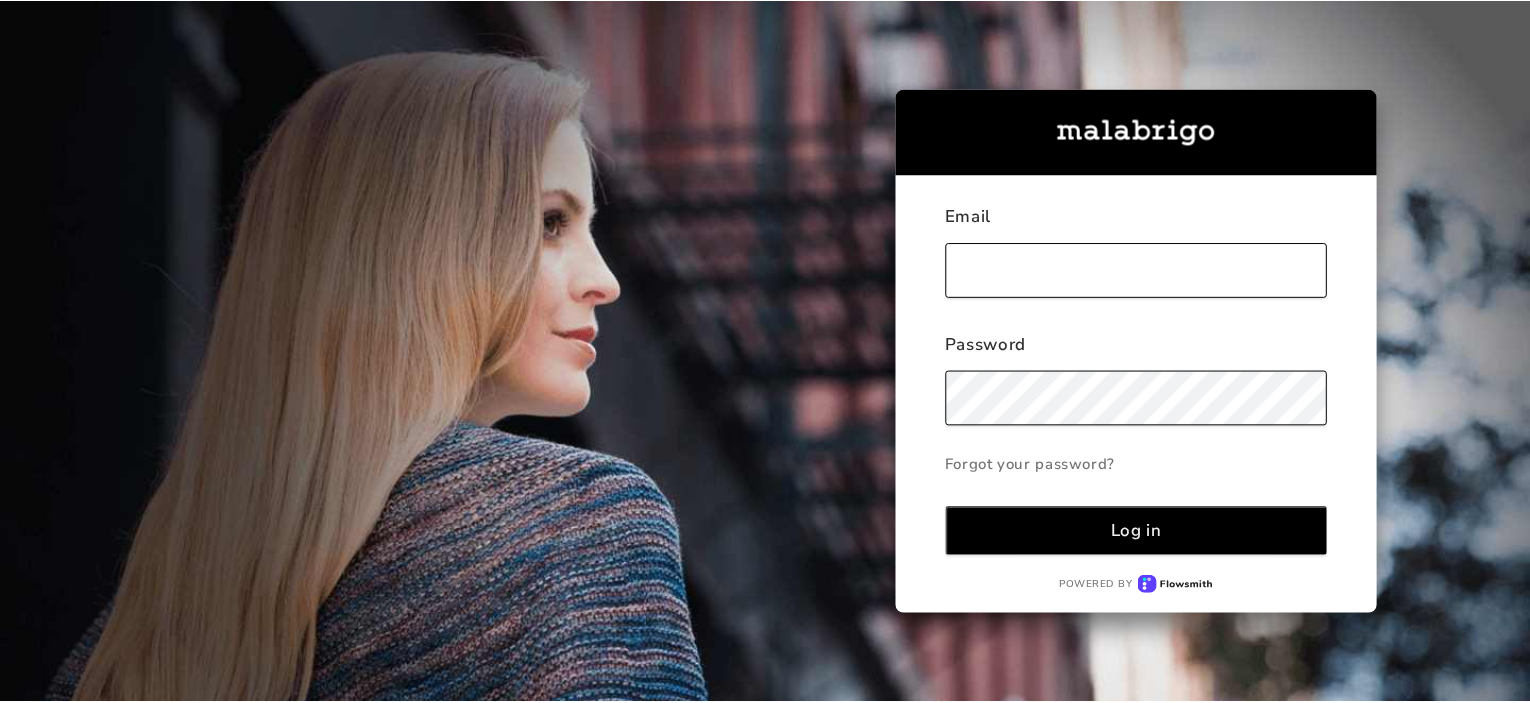 scroll, scrollTop: 0, scrollLeft: 0, axis: both 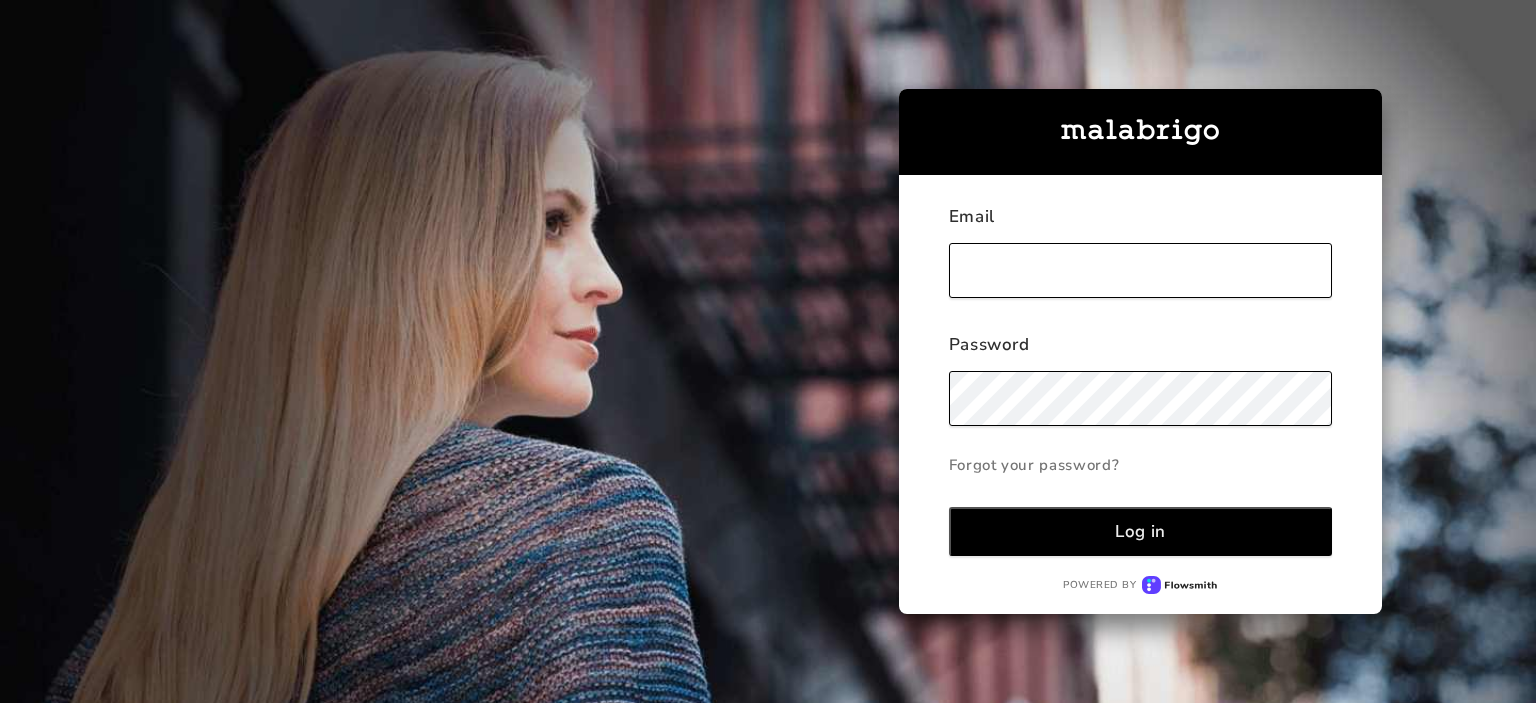 type on "[PERSON_NAME][EMAIL_ADDRESS][DOMAIN_NAME]" 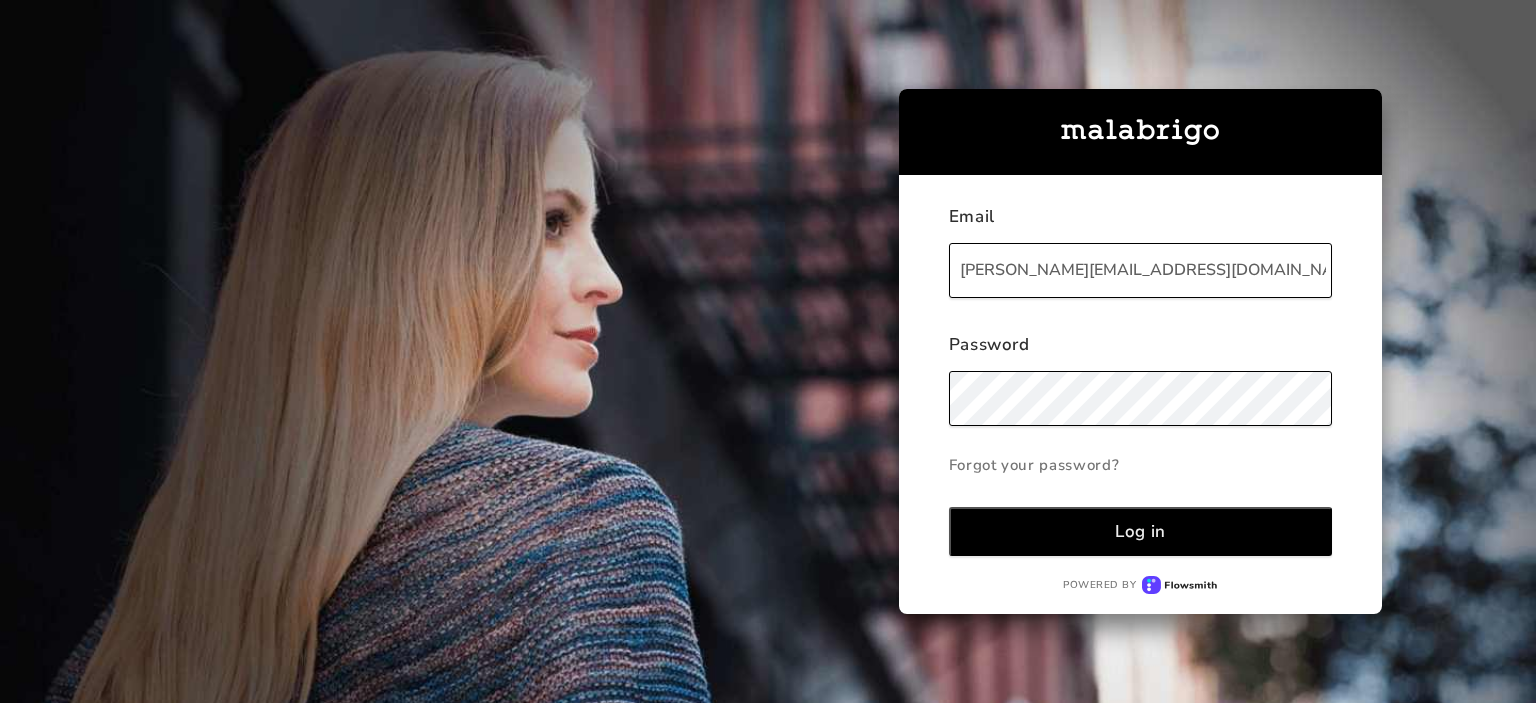 click on "Log in" at bounding box center [1140, 531] 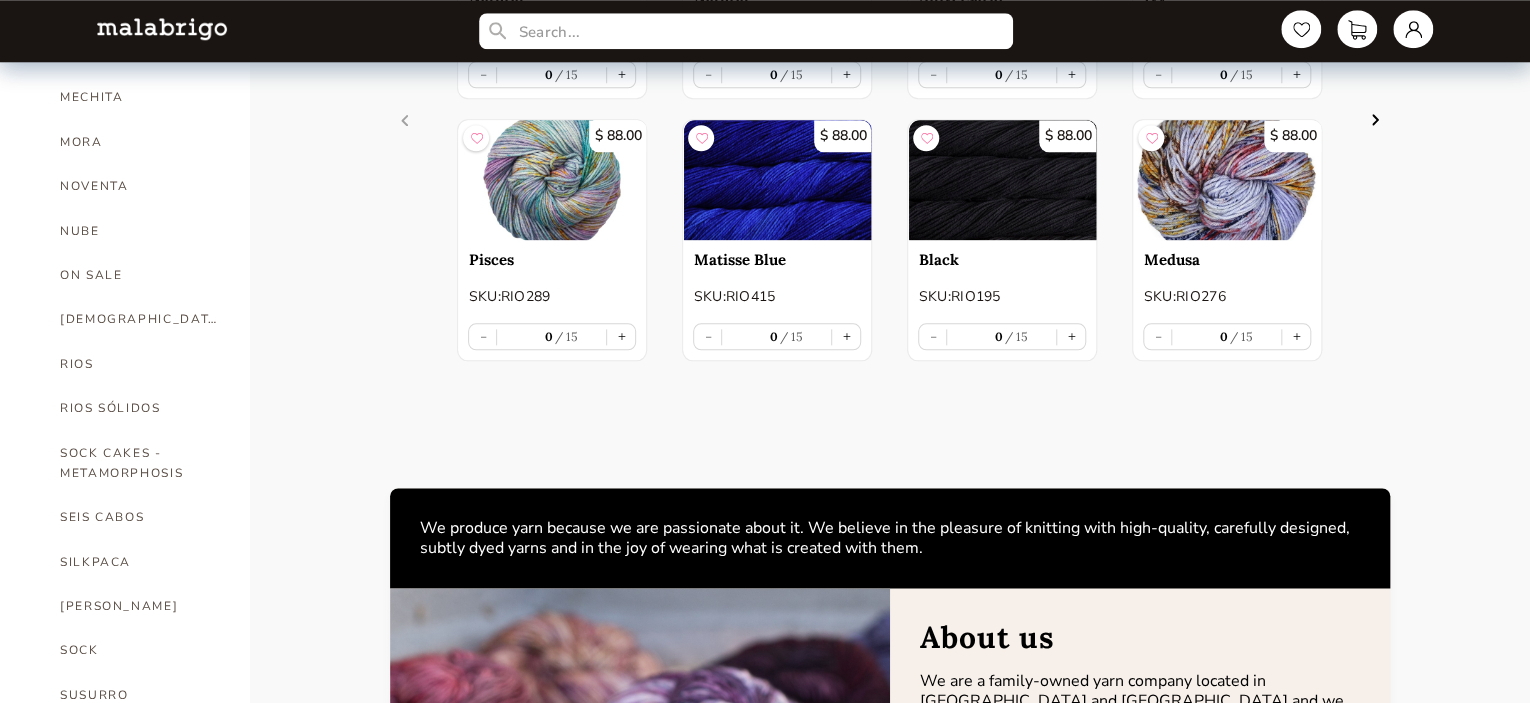 scroll, scrollTop: 1045, scrollLeft: 0, axis: vertical 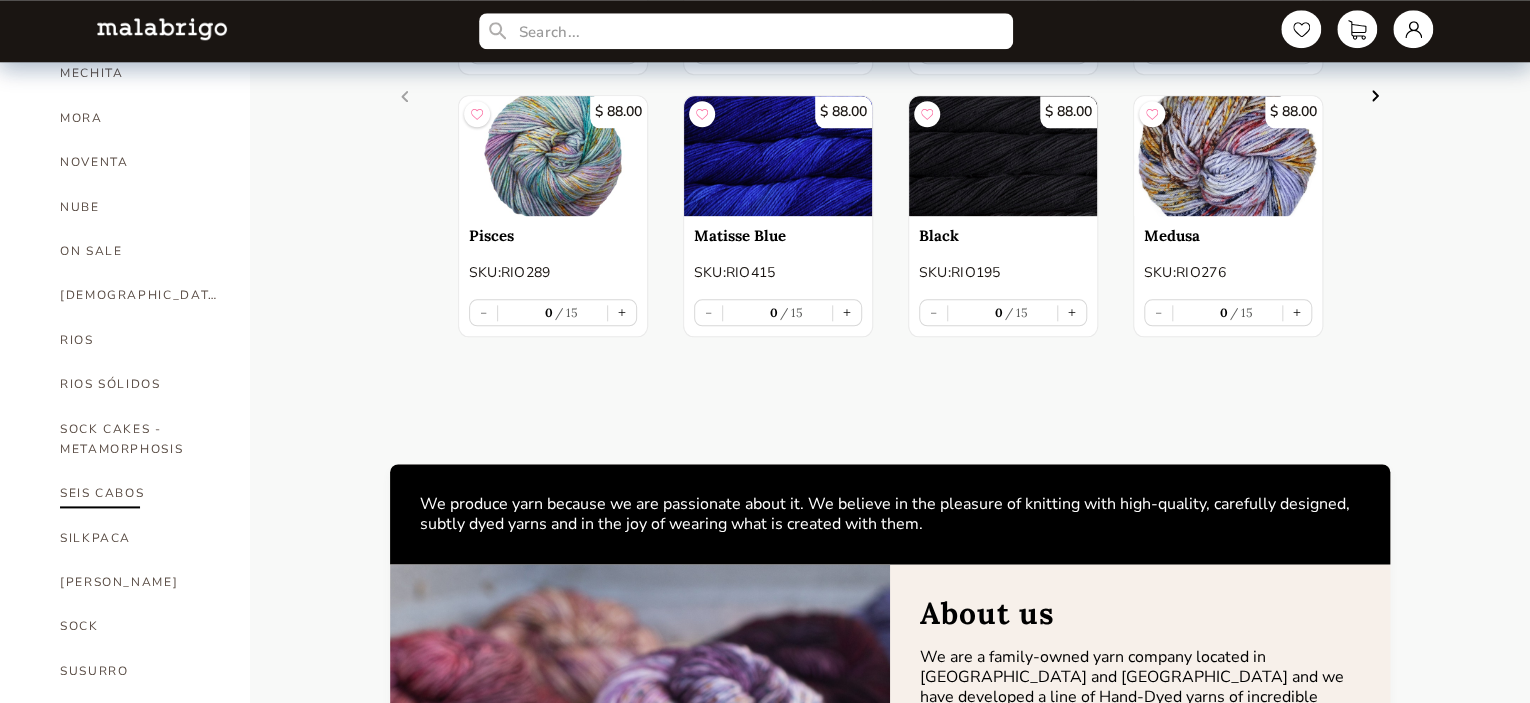 click on "SEIS CABOS" at bounding box center [140, 493] 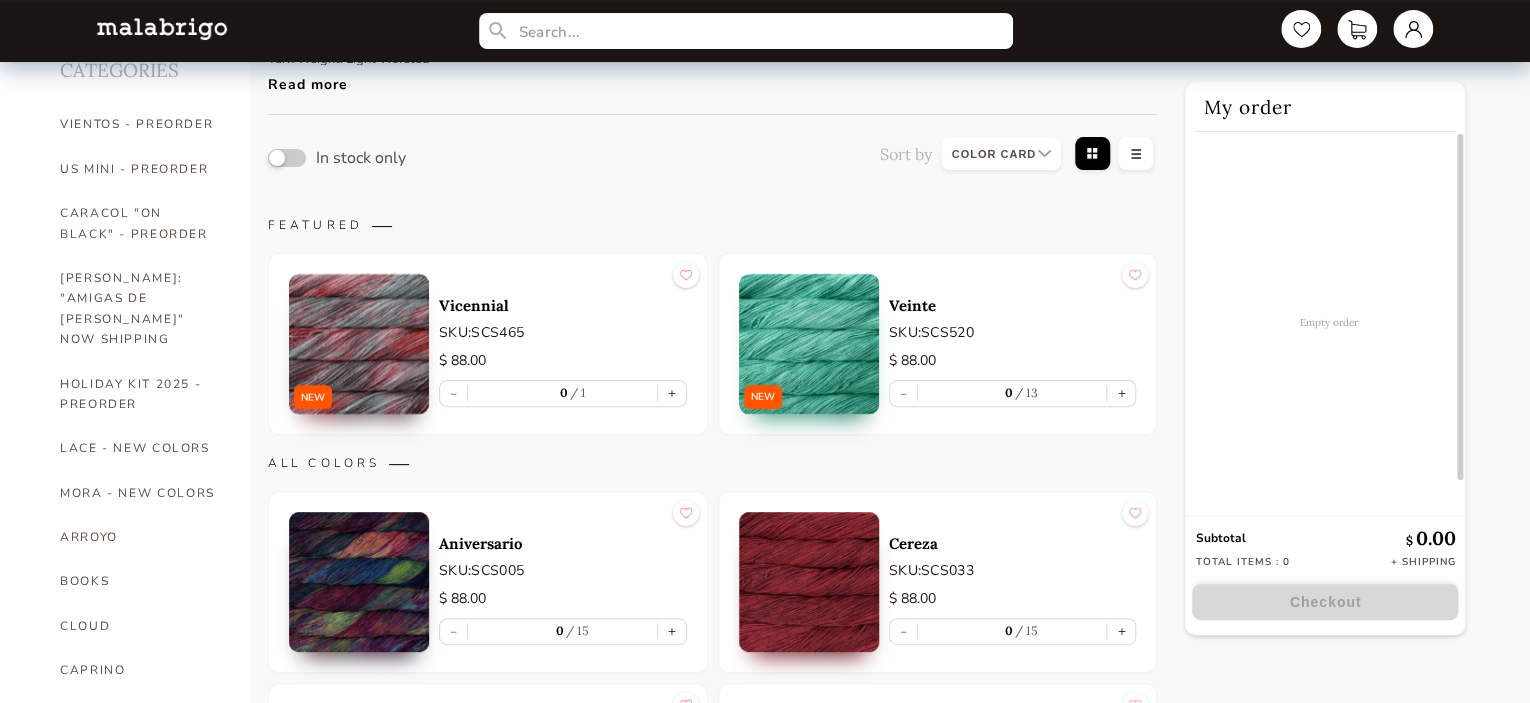 scroll, scrollTop: 0, scrollLeft: 0, axis: both 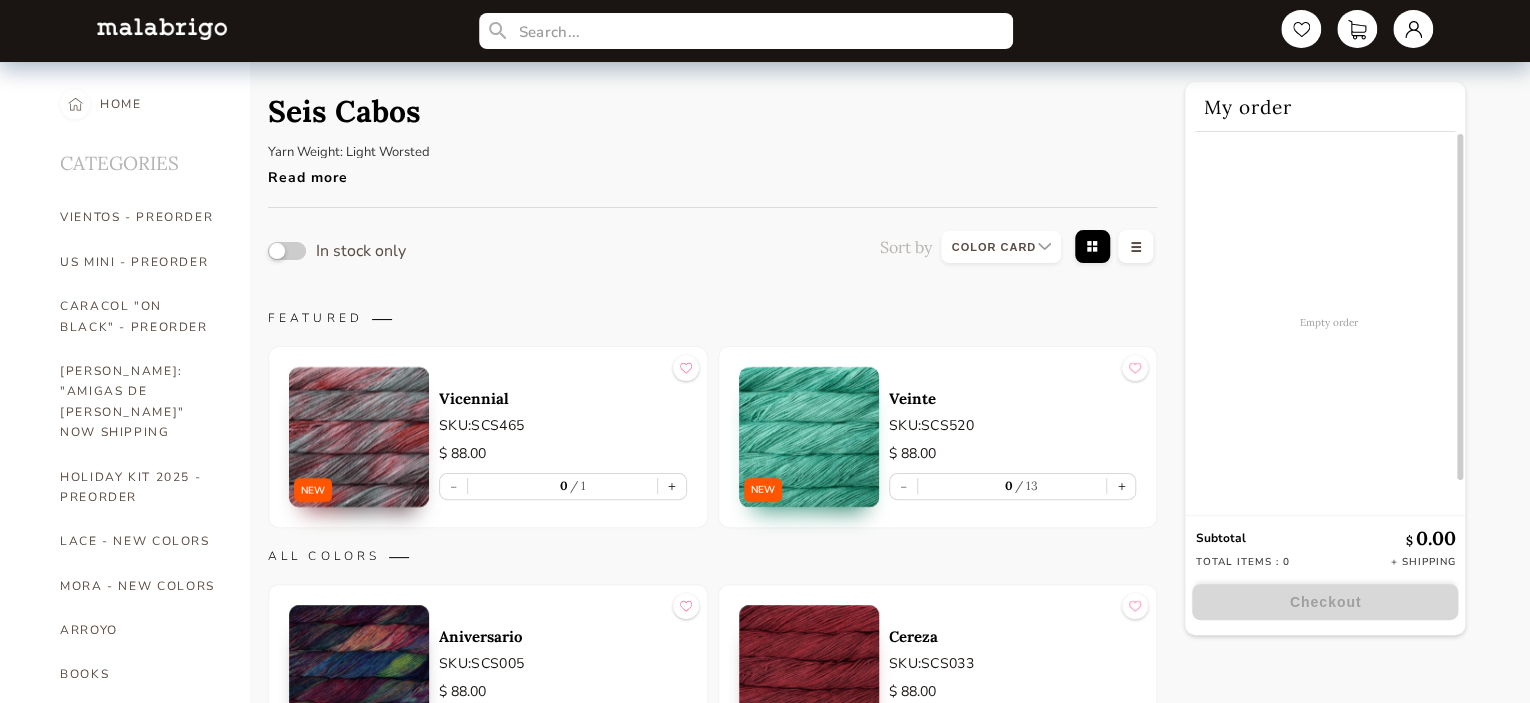 click on "Read more" at bounding box center [383, 172] 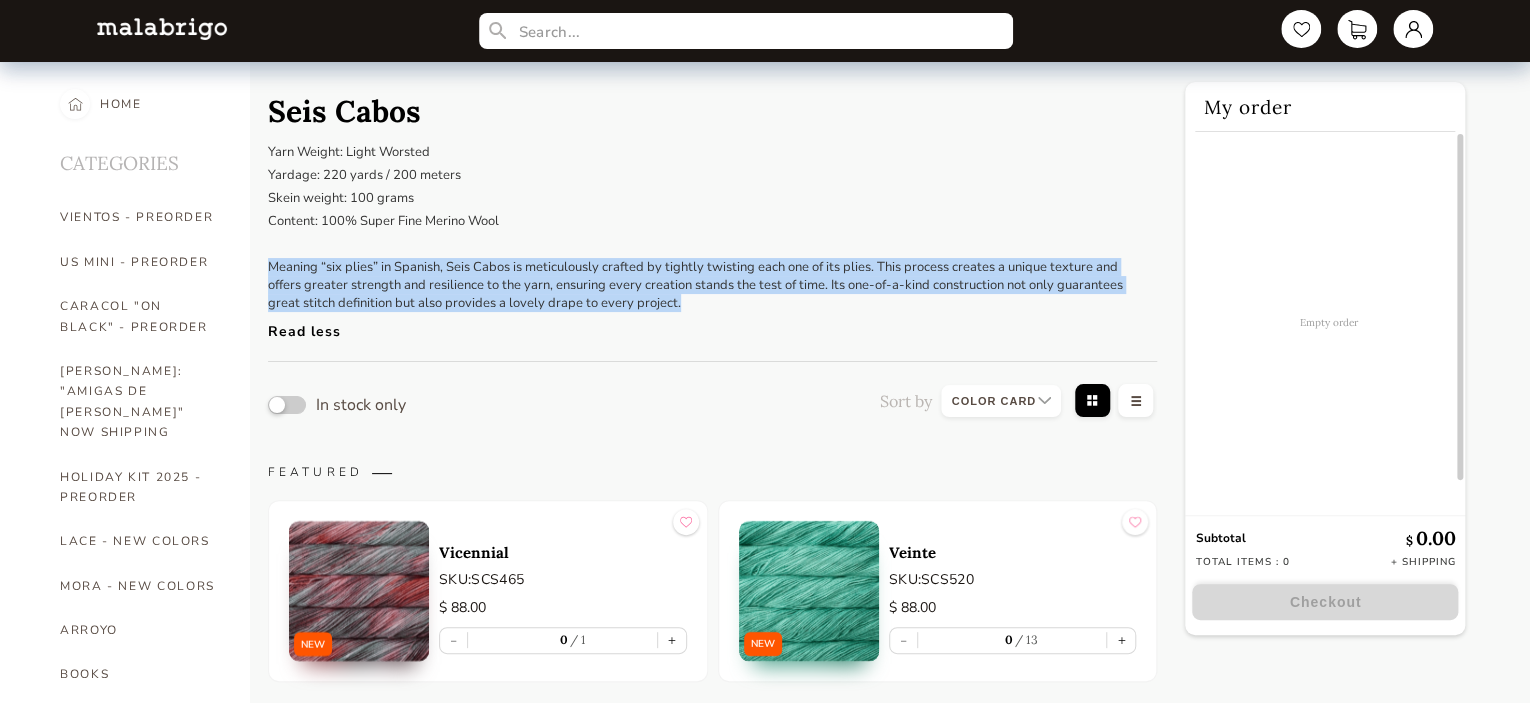 drag, startPoint x: 681, startPoint y: 301, endPoint x: 271, endPoint y: 262, distance: 411.8507 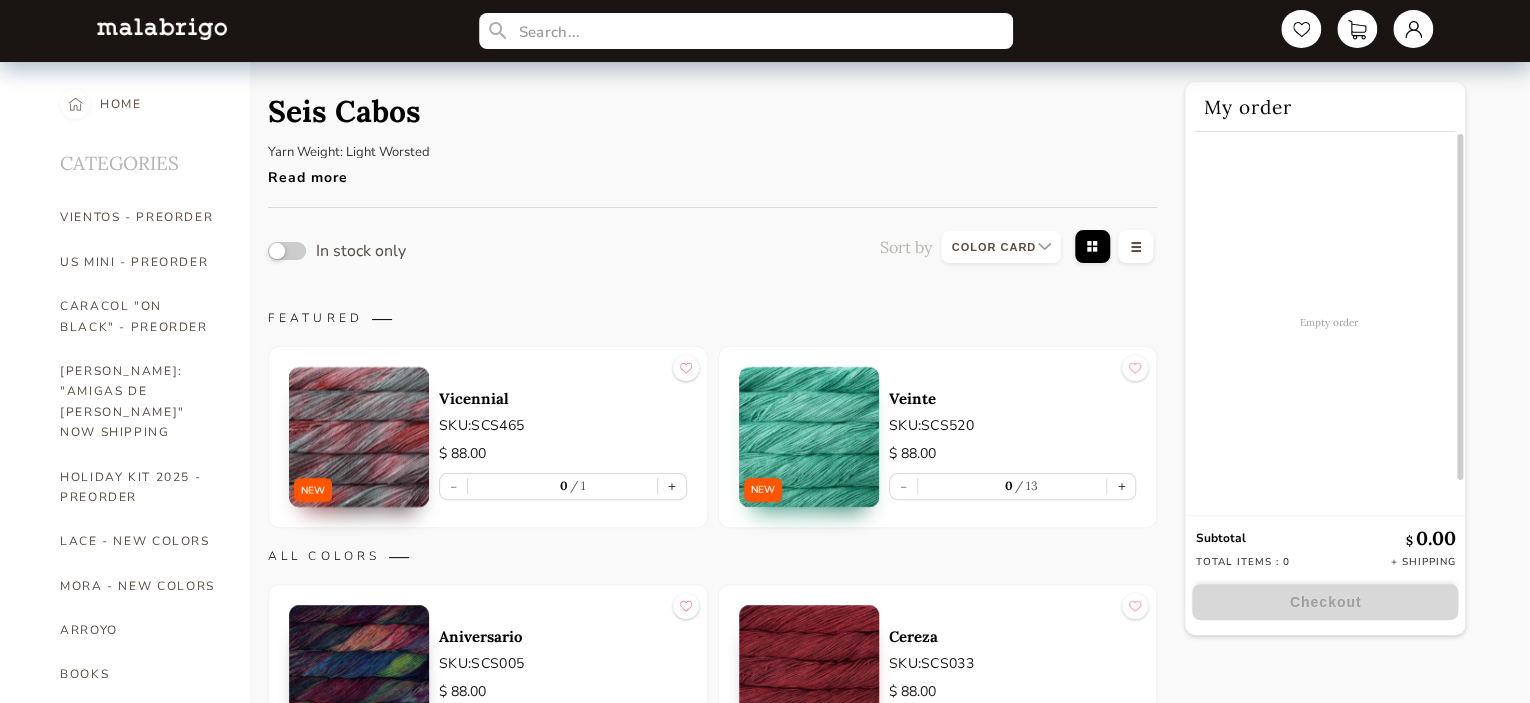 click on "Read more" at bounding box center (383, 172) 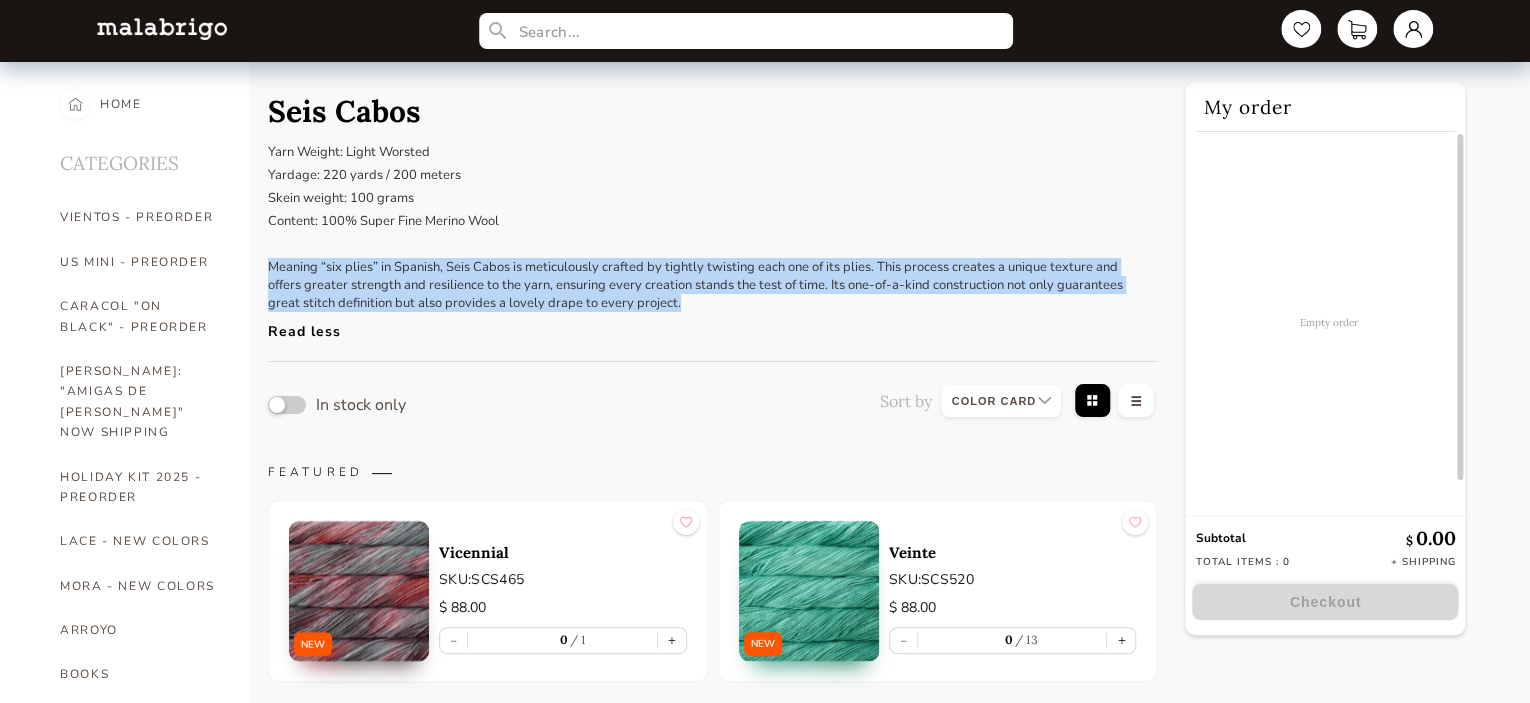 drag, startPoint x: 268, startPoint y: 260, endPoint x: 677, endPoint y: 299, distance: 410.8552 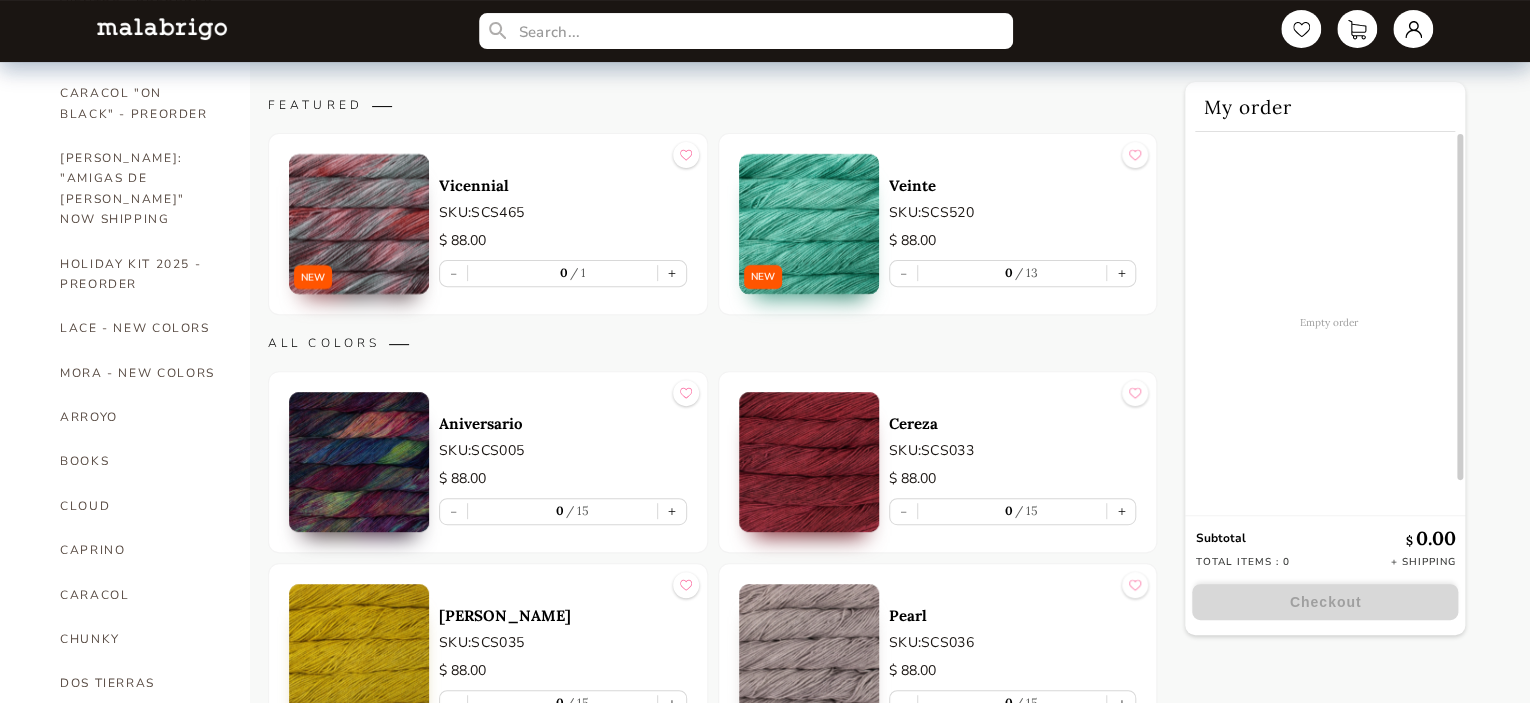scroll, scrollTop: 224, scrollLeft: 0, axis: vertical 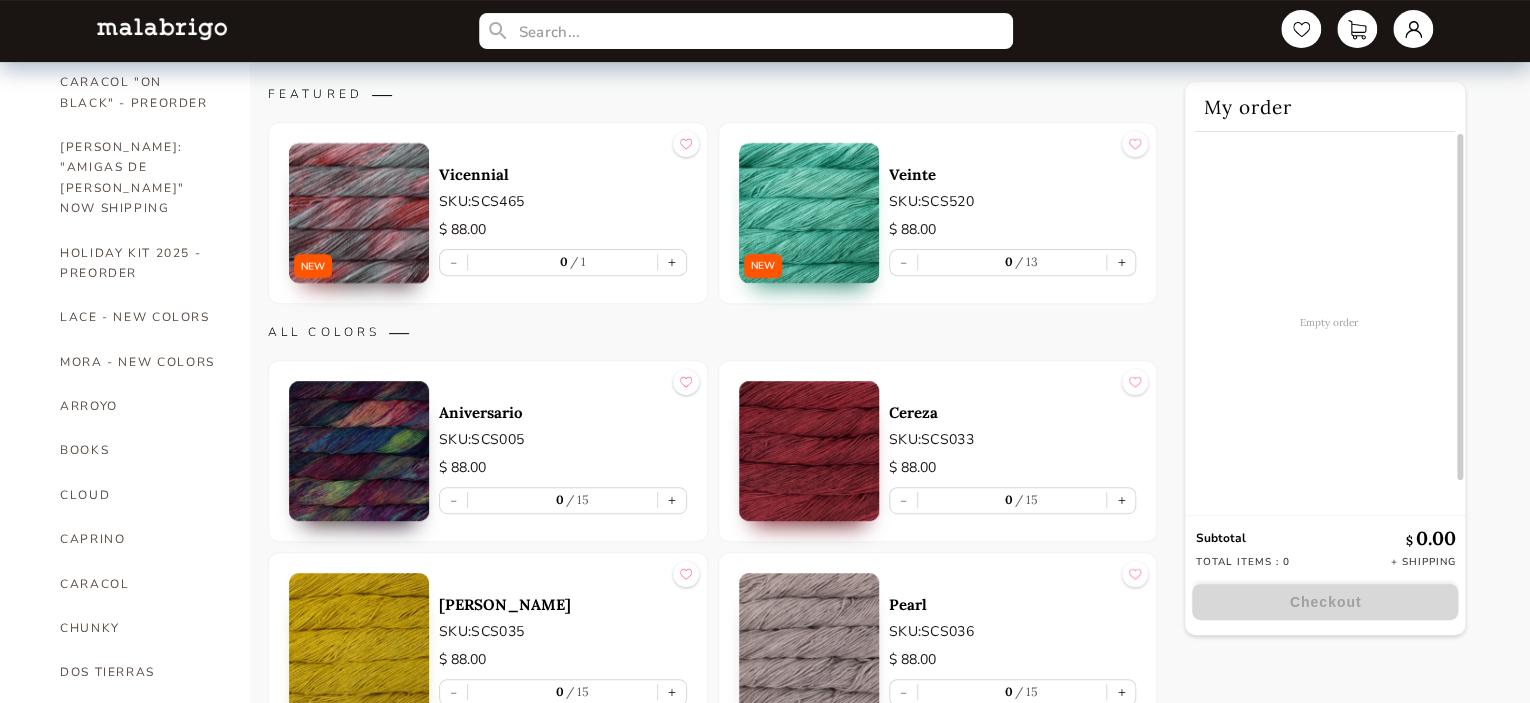 click at bounding box center [359, 213] 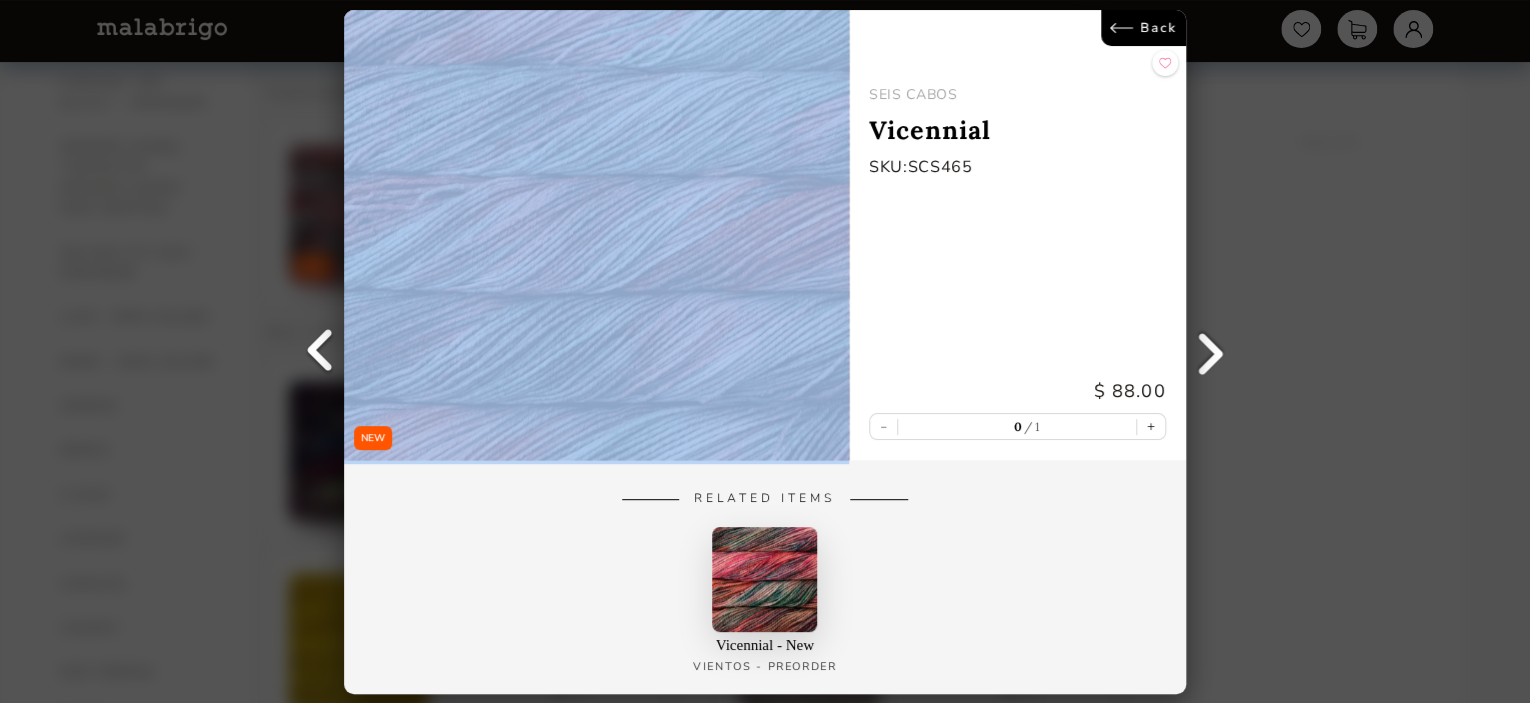 click on "Back" at bounding box center [1143, 28] 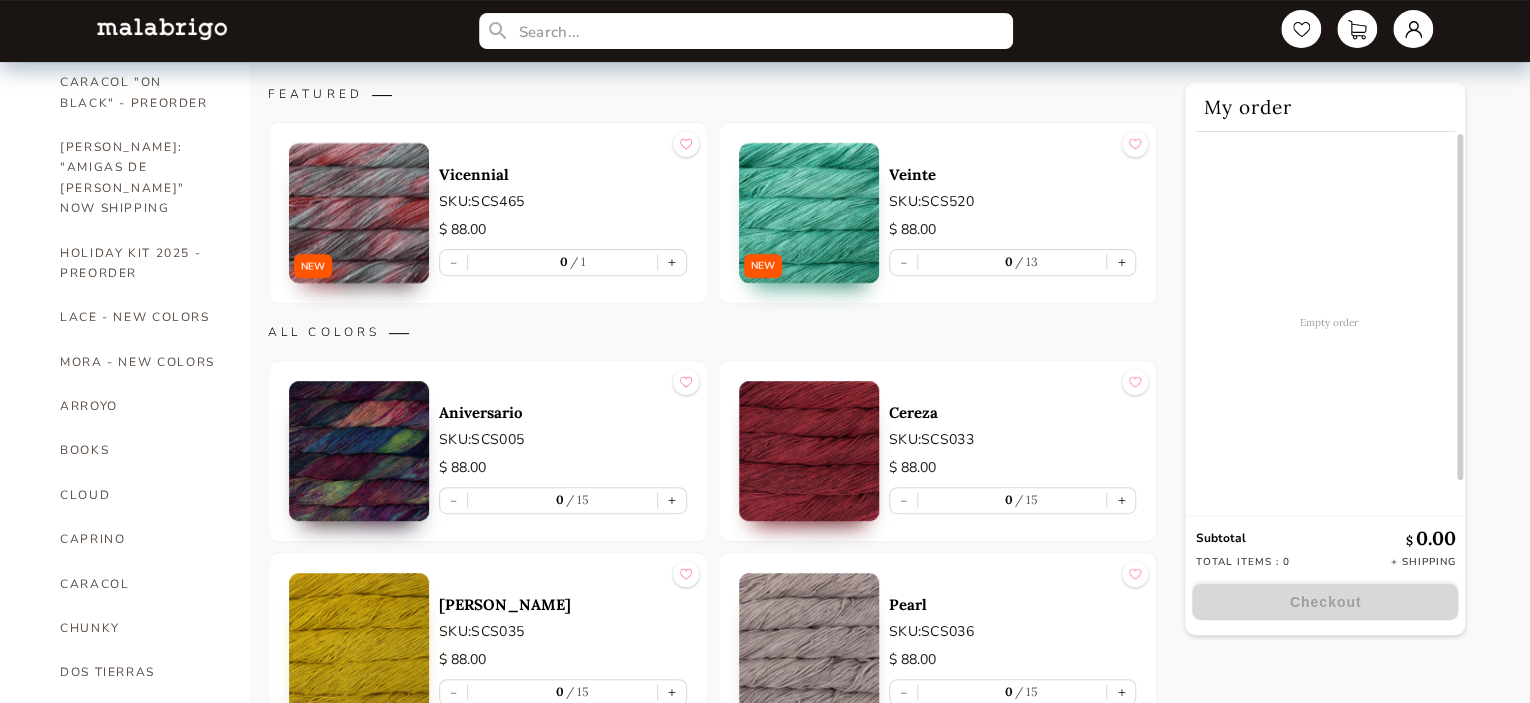 click at bounding box center (809, 643) 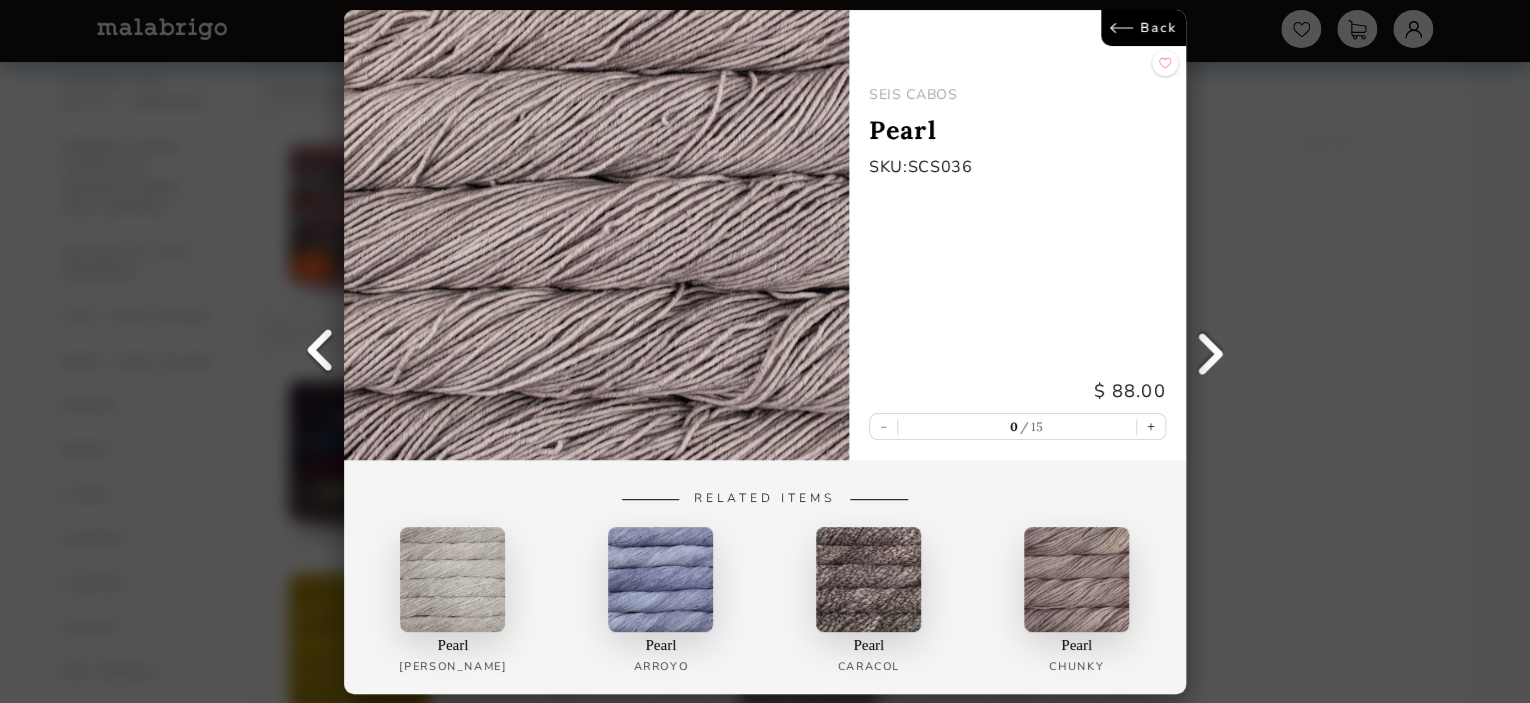 click on "Back" at bounding box center (1143, 28) 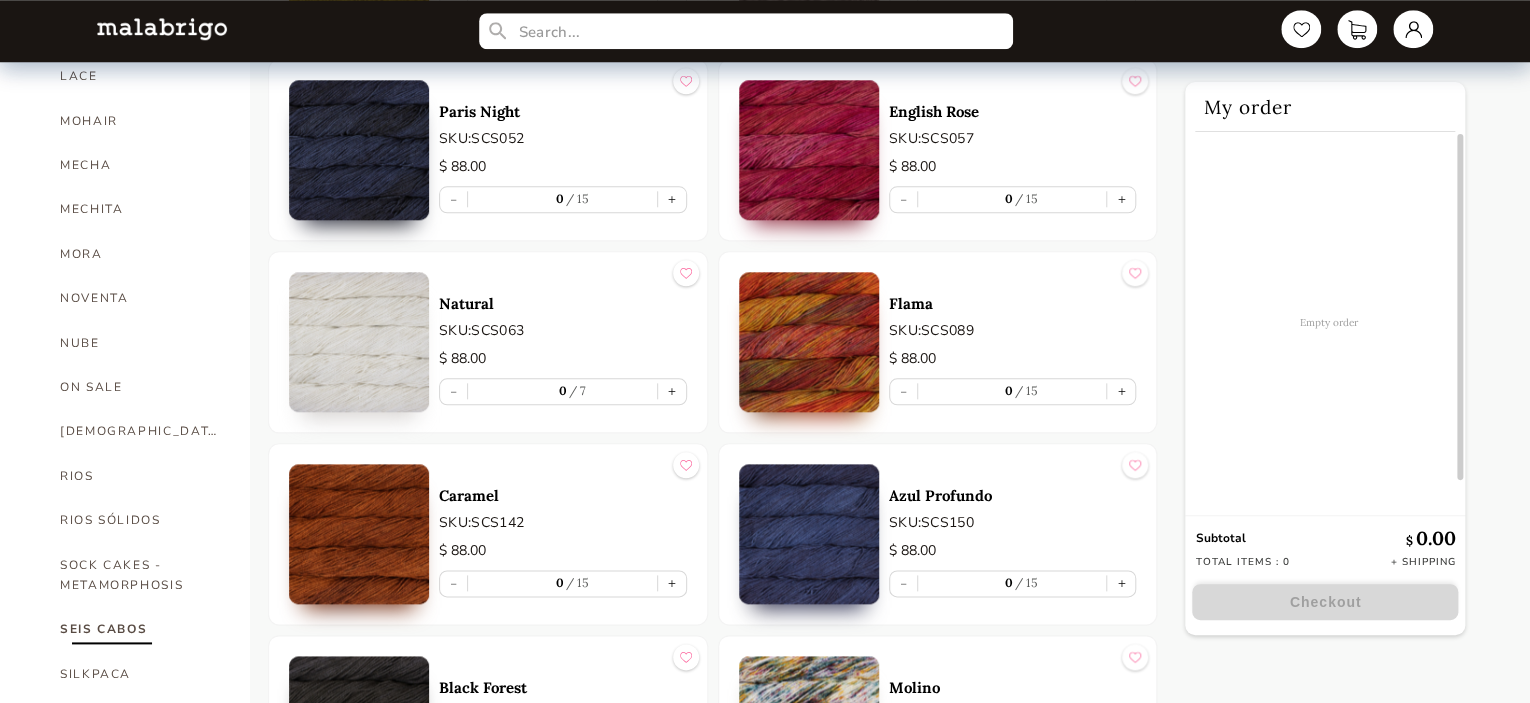 scroll, scrollTop: 943, scrollLeft: 0, axis: vertical 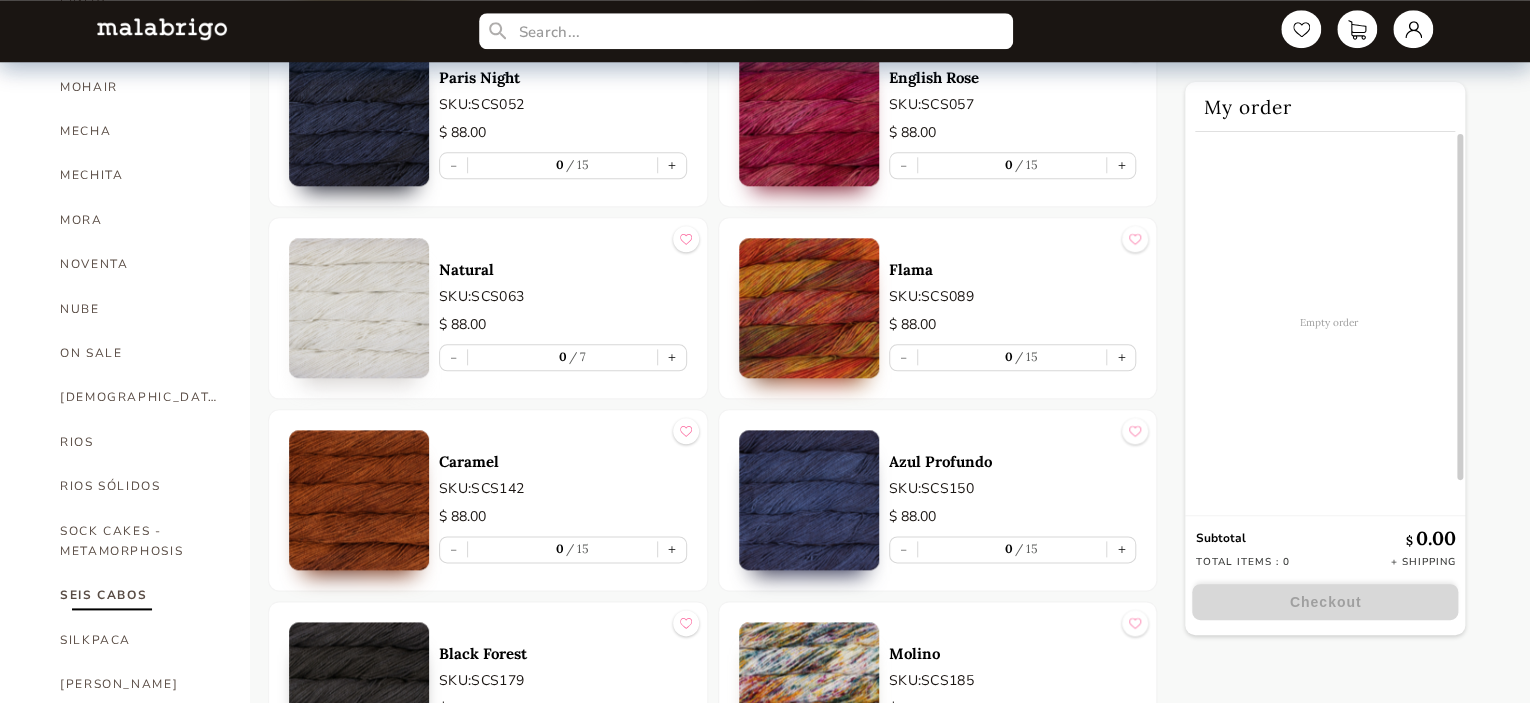 click at bounding box center [359, 308] 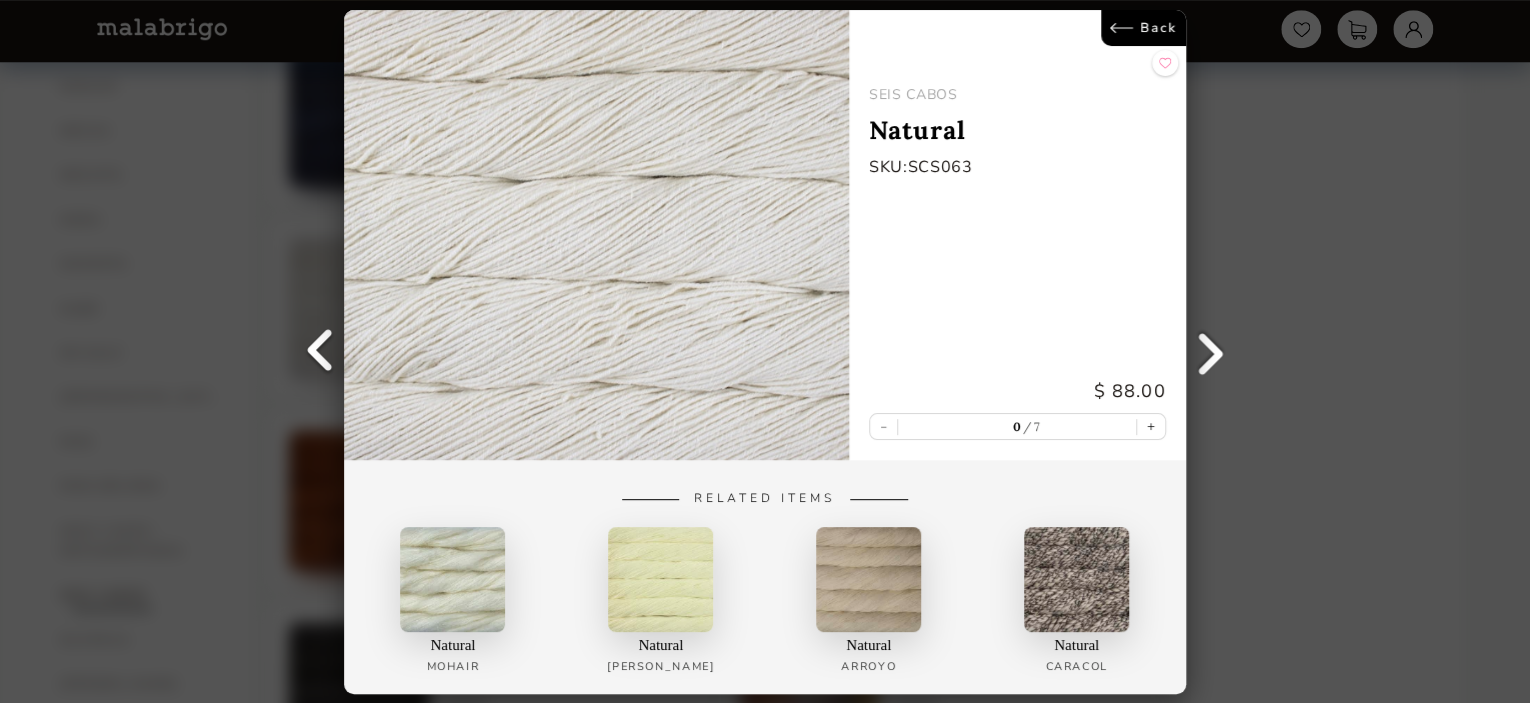 click on "Back" at bounding box center [1143, 28] 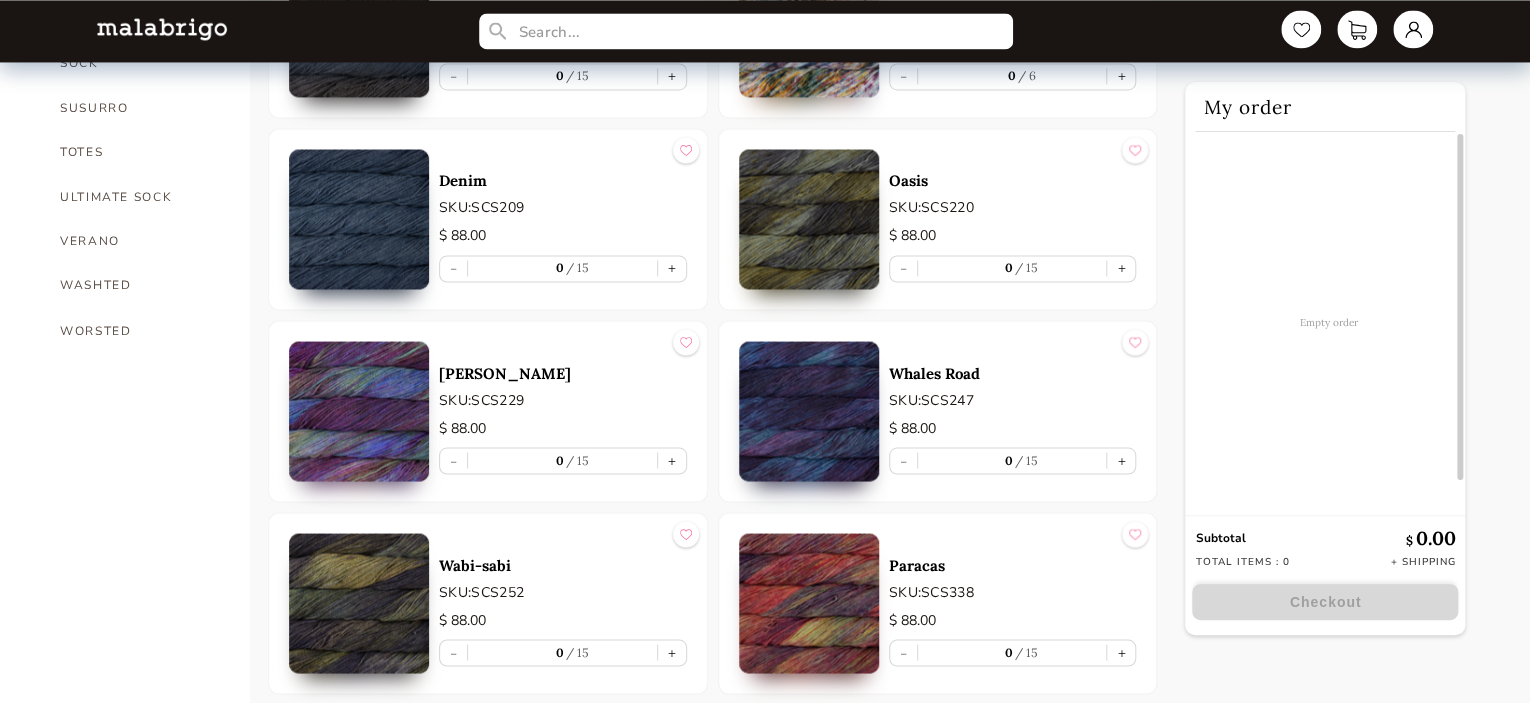 scroll, scrollTop: 1676, scrollLeft: 0, axis: vertical 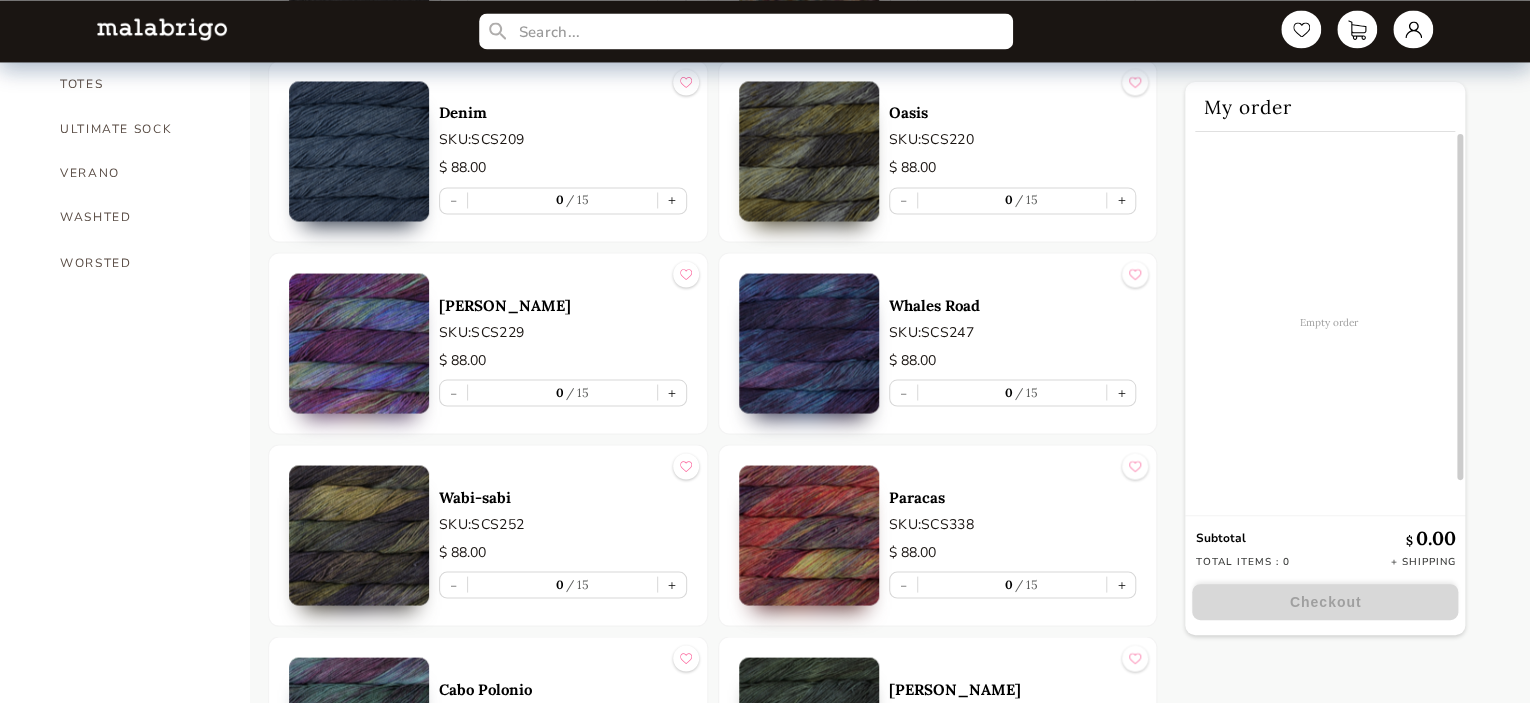 click at bounding box center (359, 343) 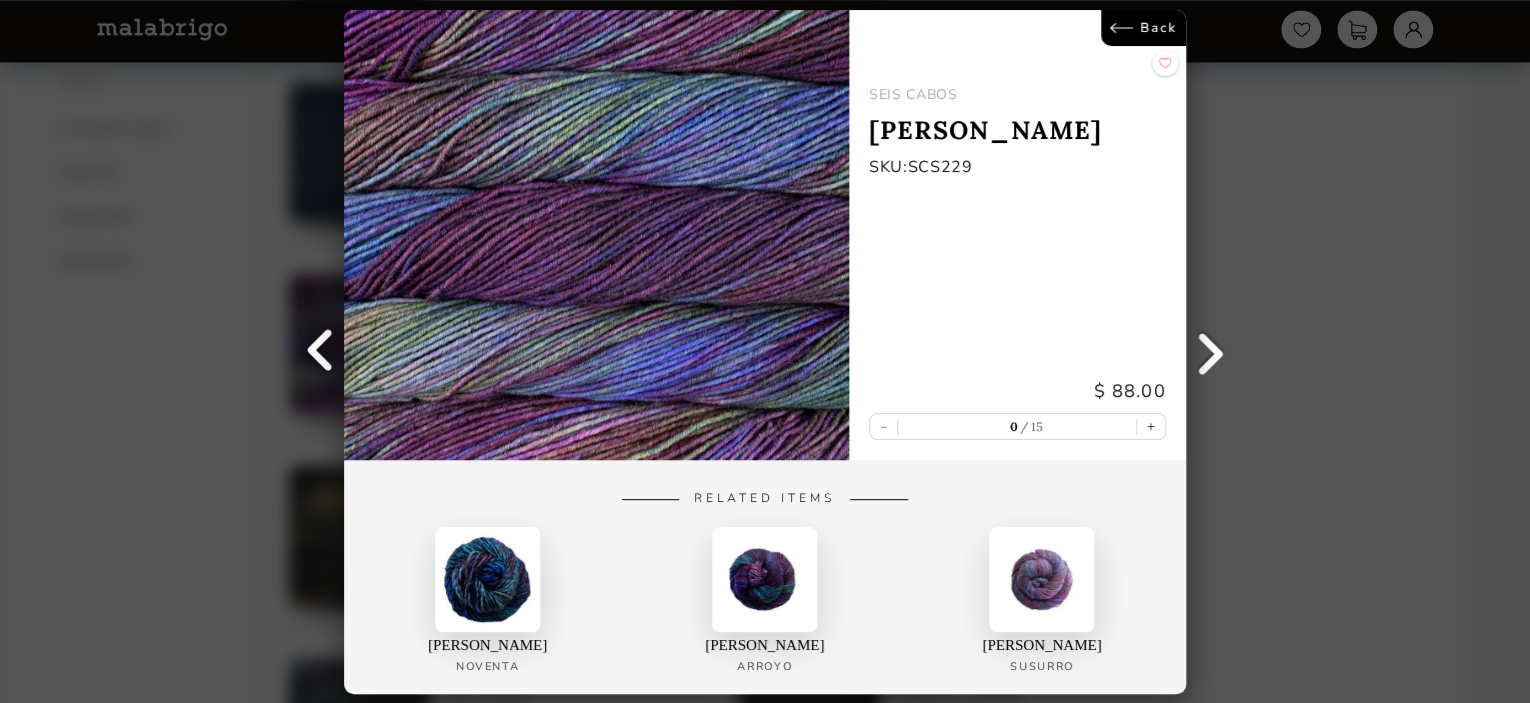 click on "Back" at bounding box center [1143, 28] 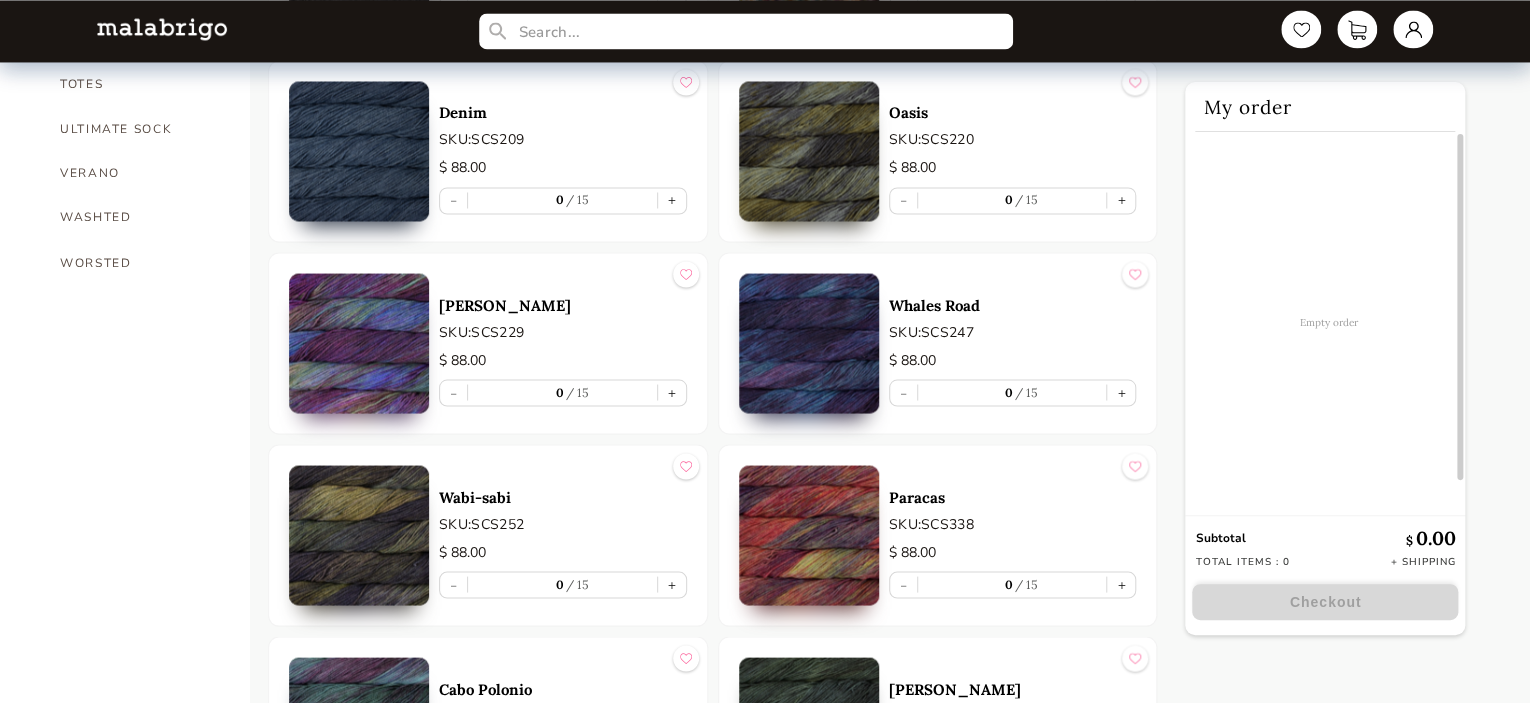 click at bounding box center [809, 535] 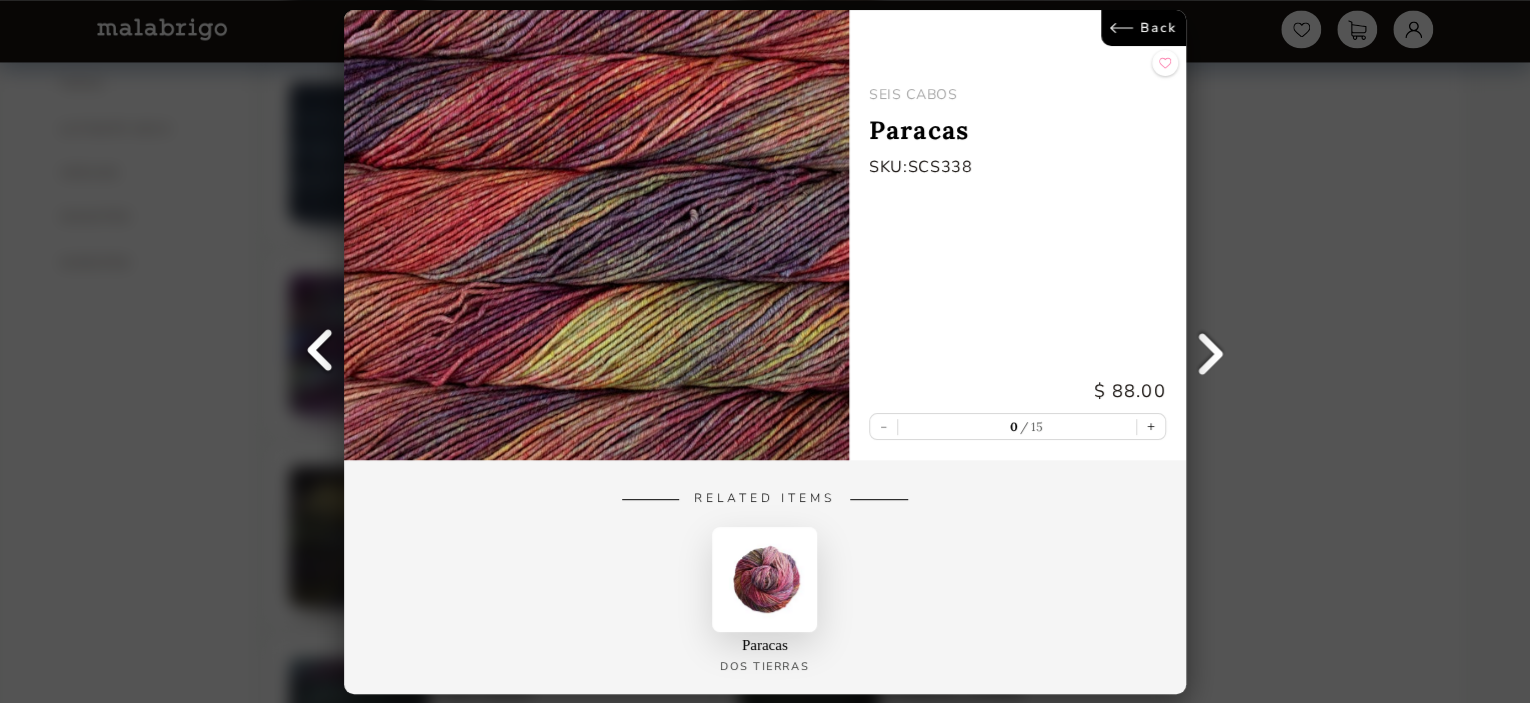 click on "Back" at bounding box center [1143, 28] 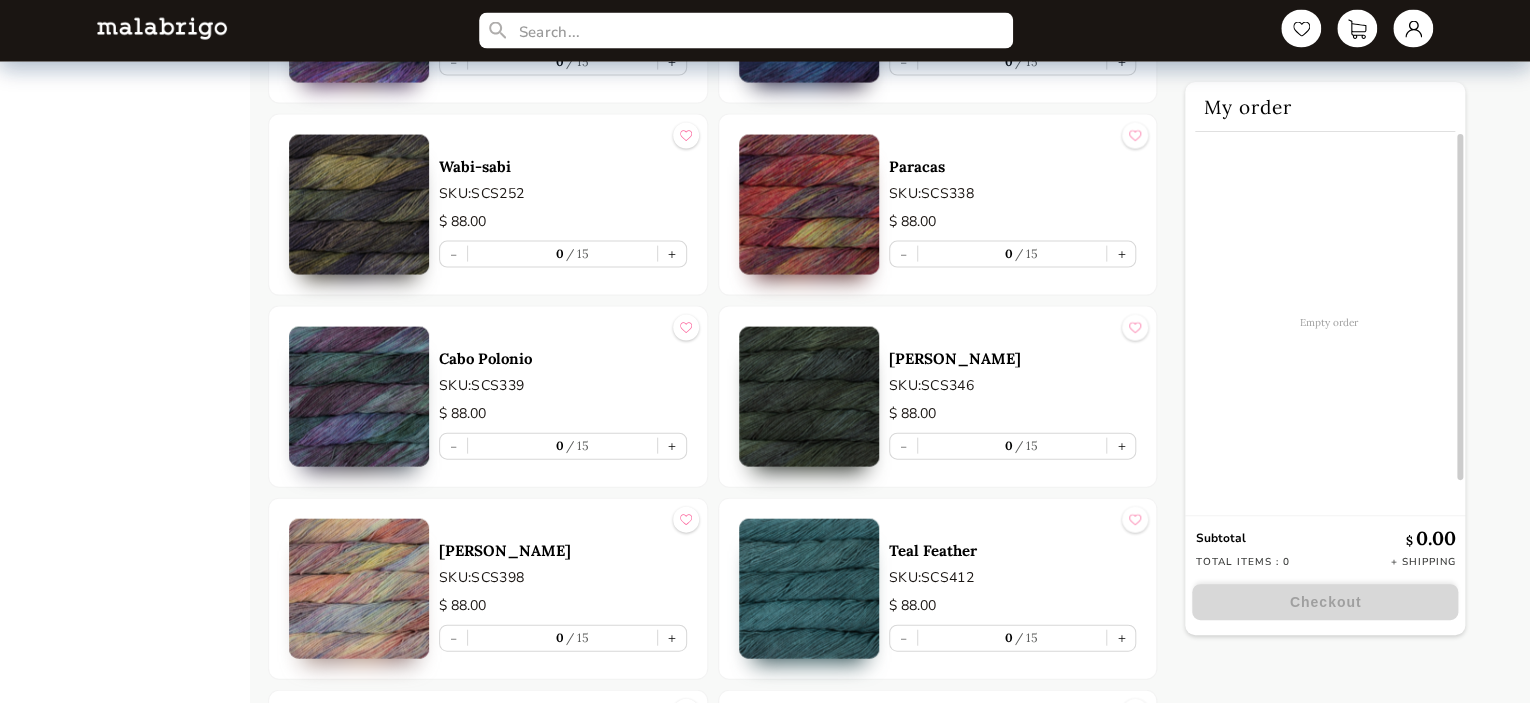 scroll, scrollTop: 2010, scrollLeft: 0, axis: vertical 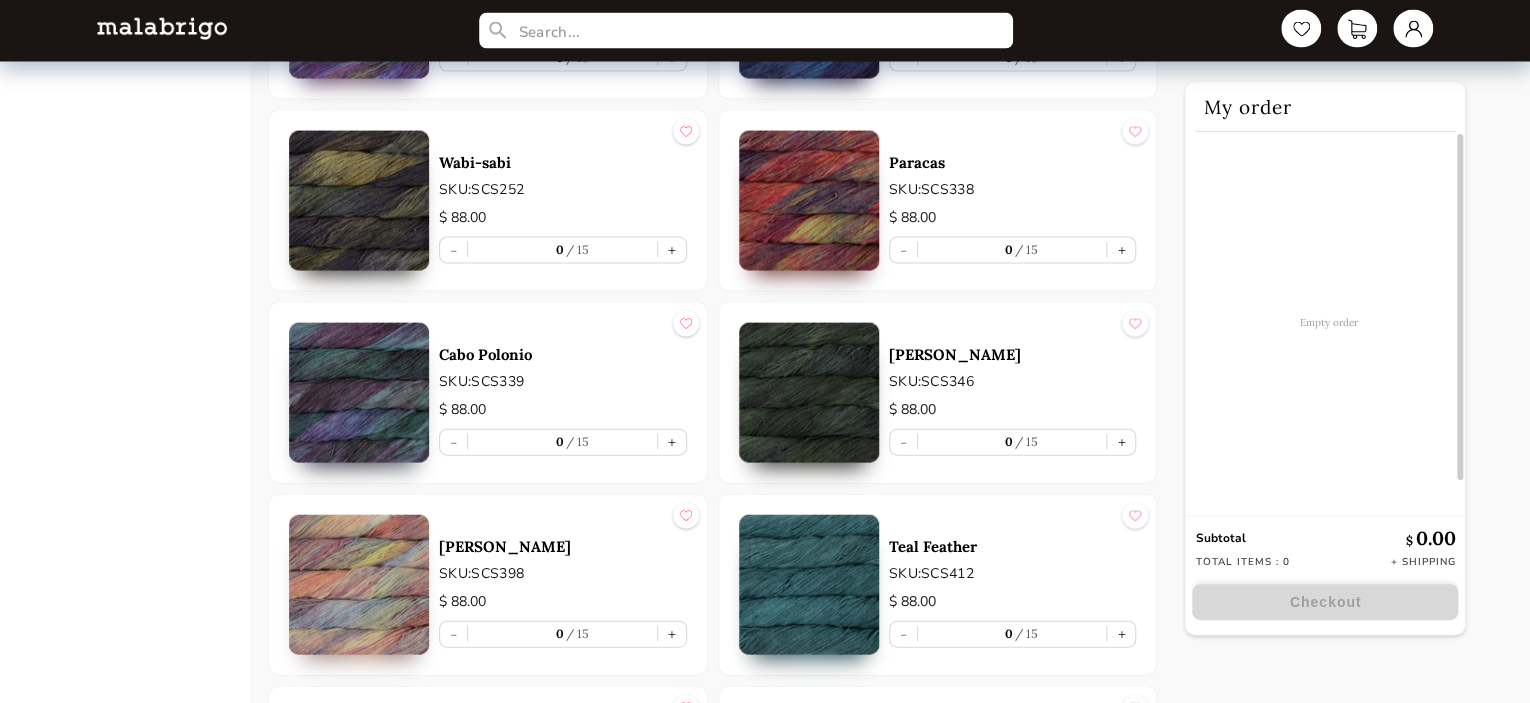 click at bounding box center [809, 393] 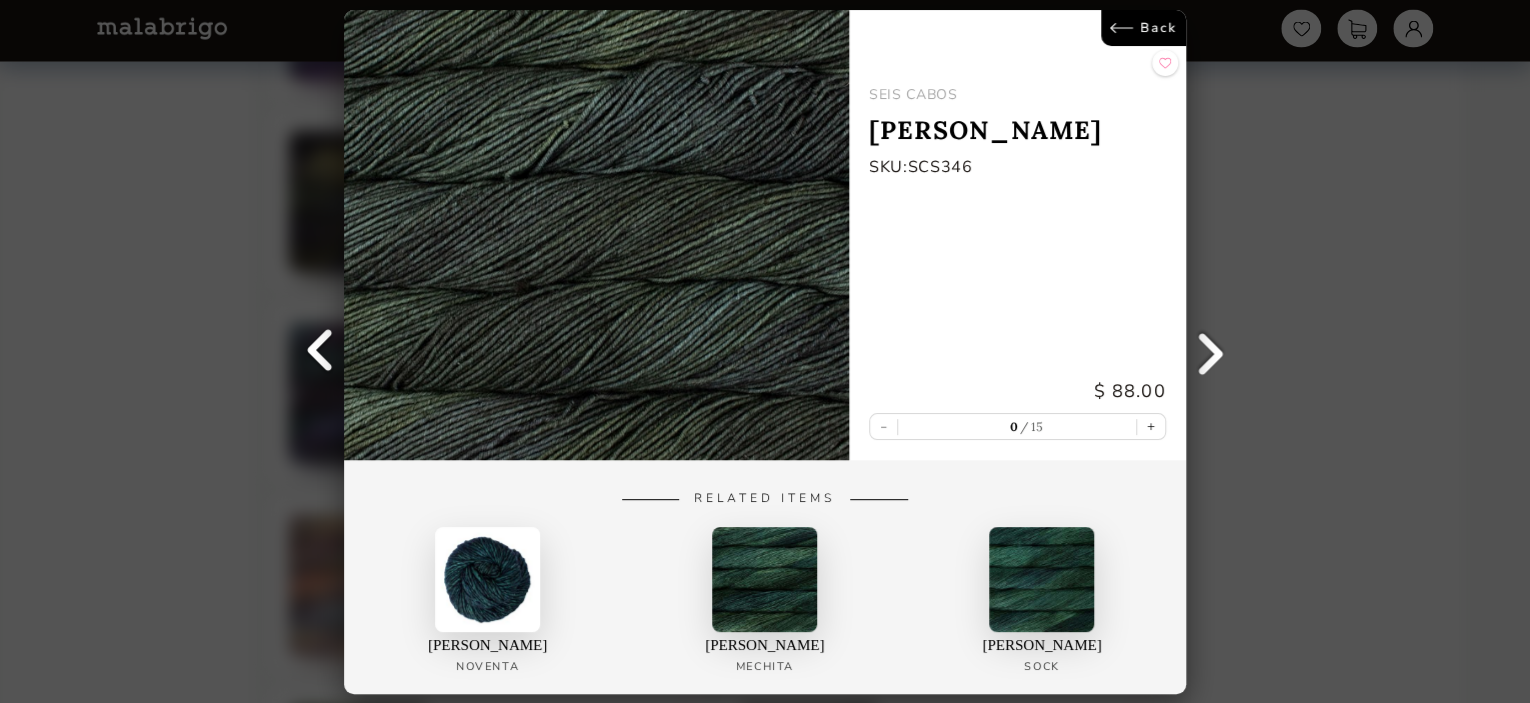 click on "Back" at bounding box center (1143, 28) 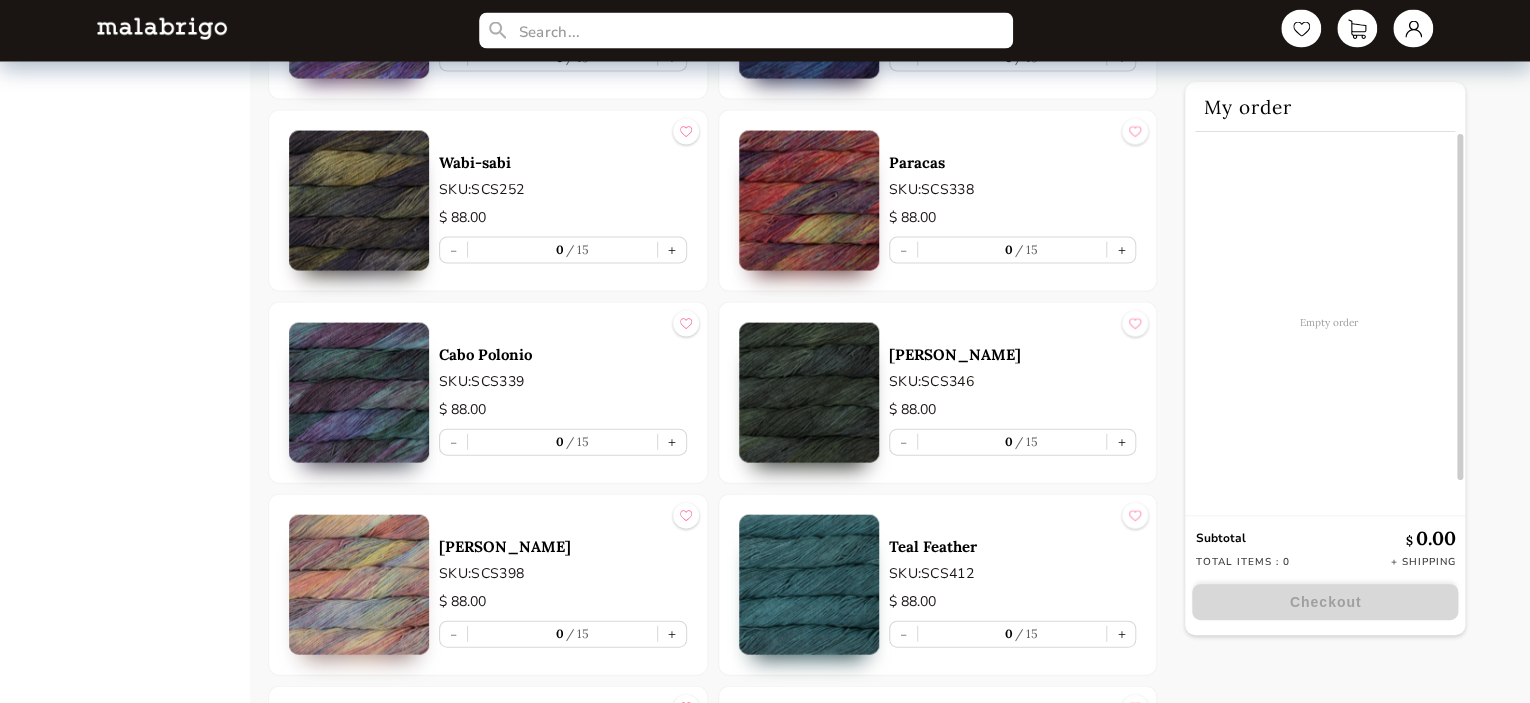 click at bounding box center (359, 585) 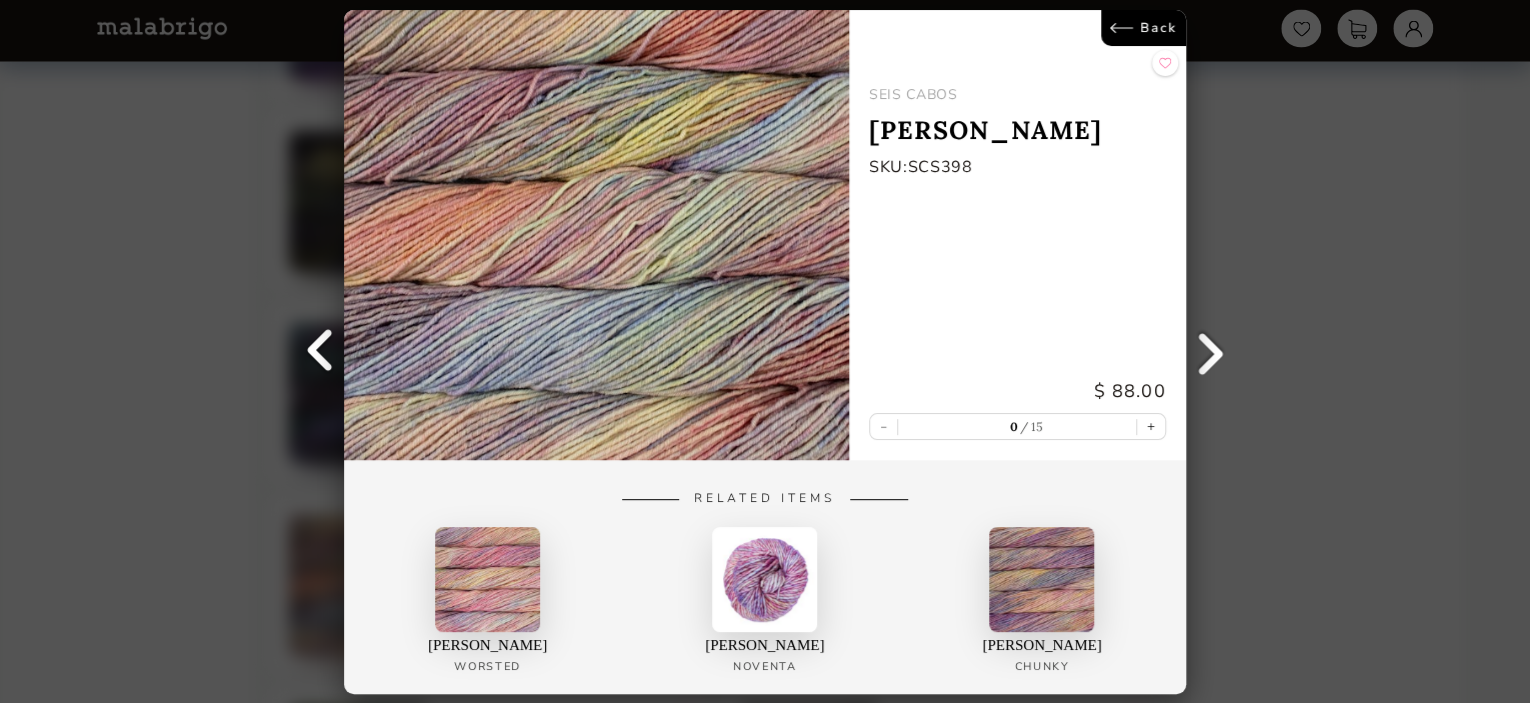 click on "Back" at bounding box center (1143, 28) 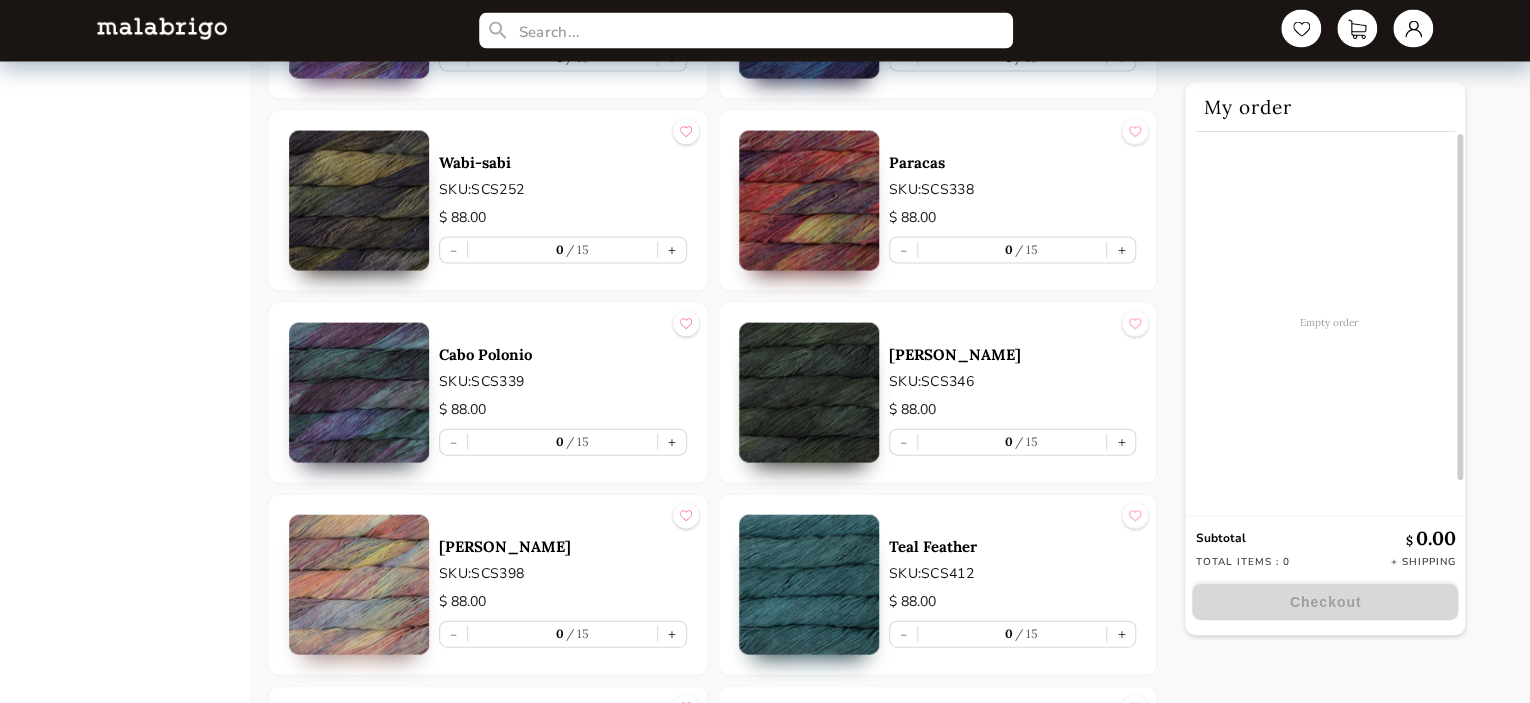 click at bounding box center [359, 393] 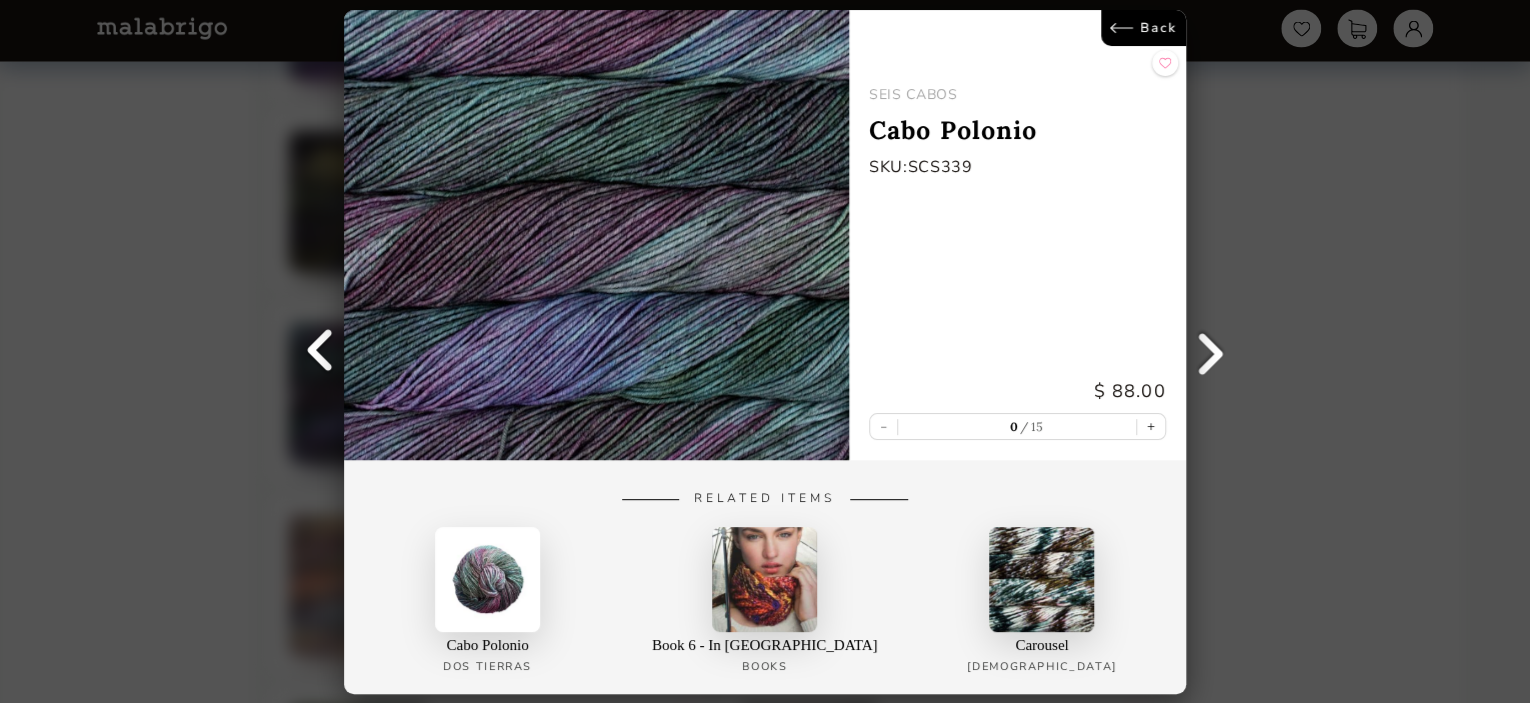 click on "Back" at bounding box center [1143, 28] 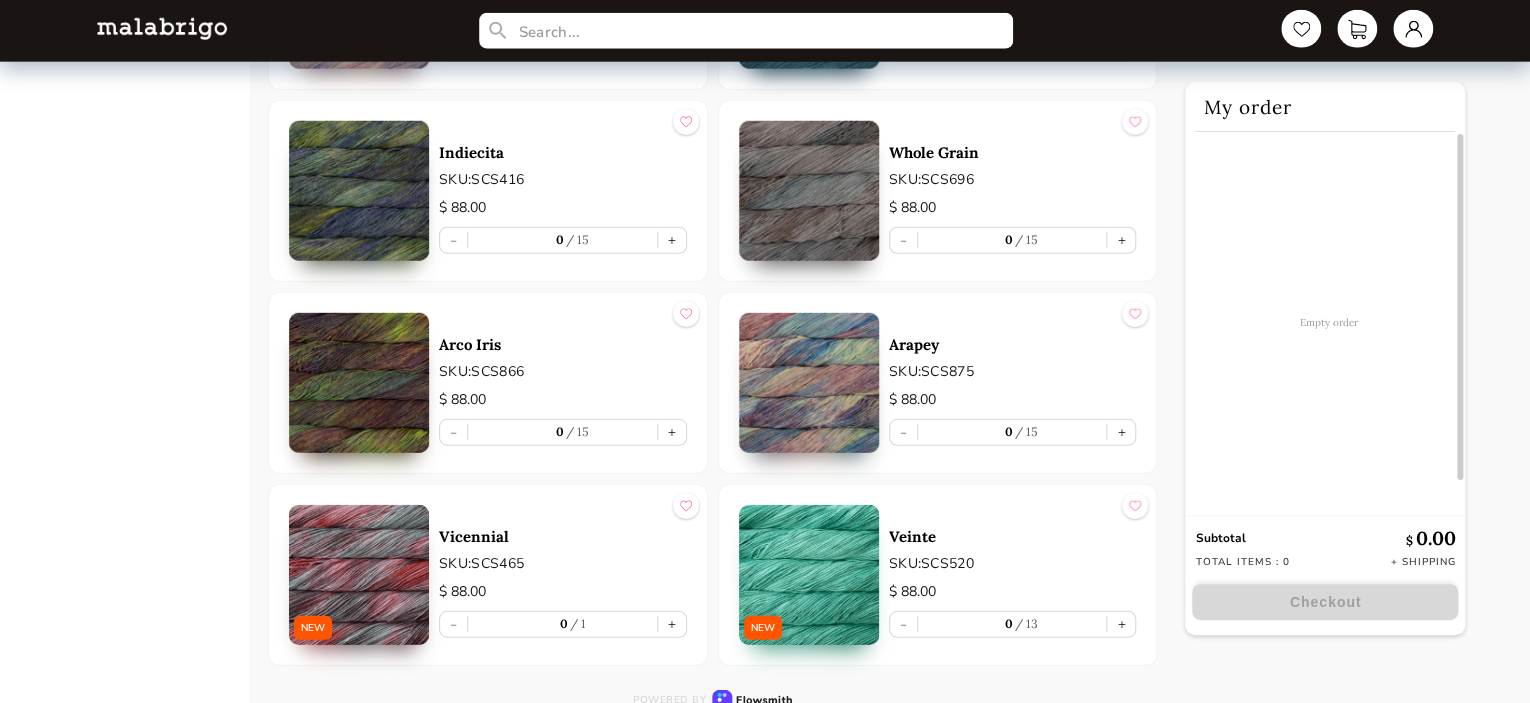 scroll, scrollTop: 2600, scrollLeft: 0, axis: vertical 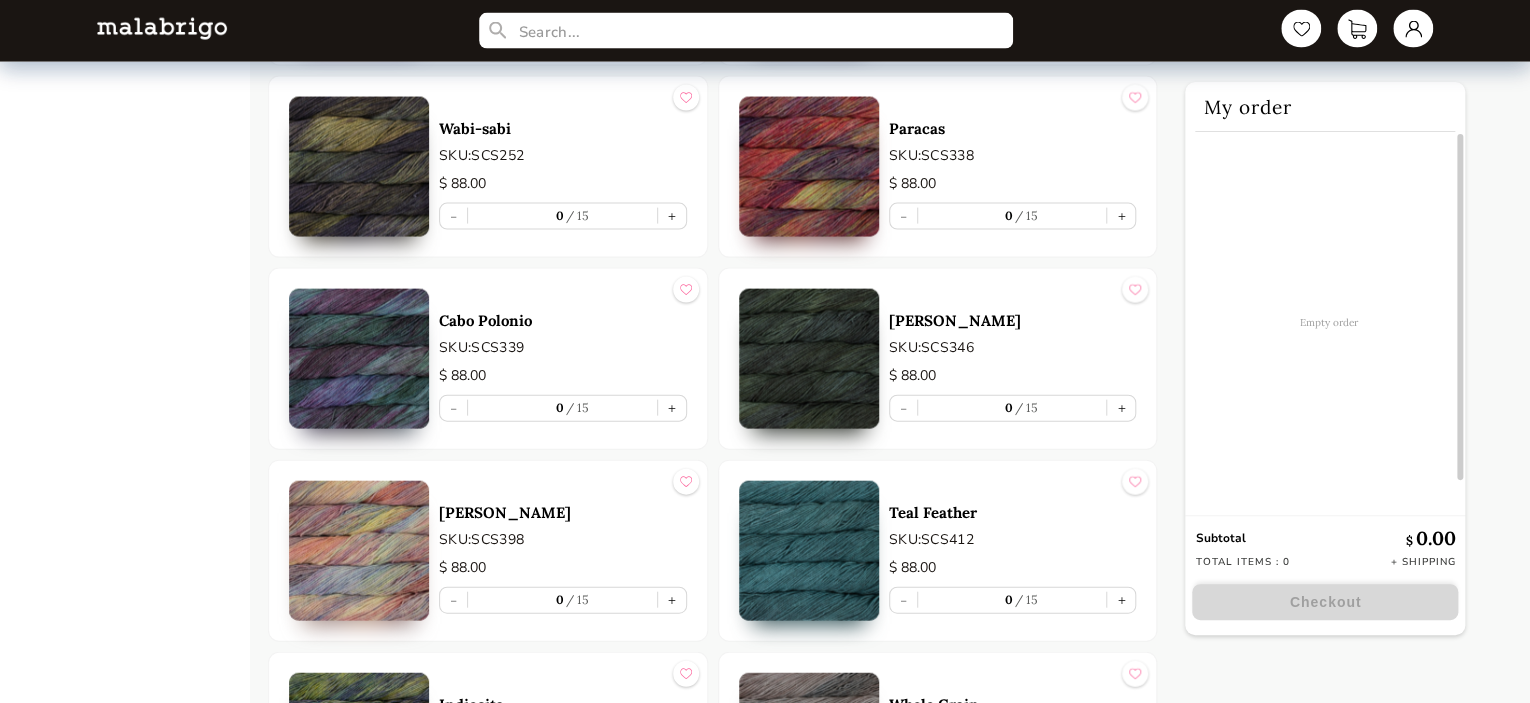 drag, startPoint x: 1528, startPoint y: 445, endPoint x: 1535, endPoint y: 435, distance: 12.206555 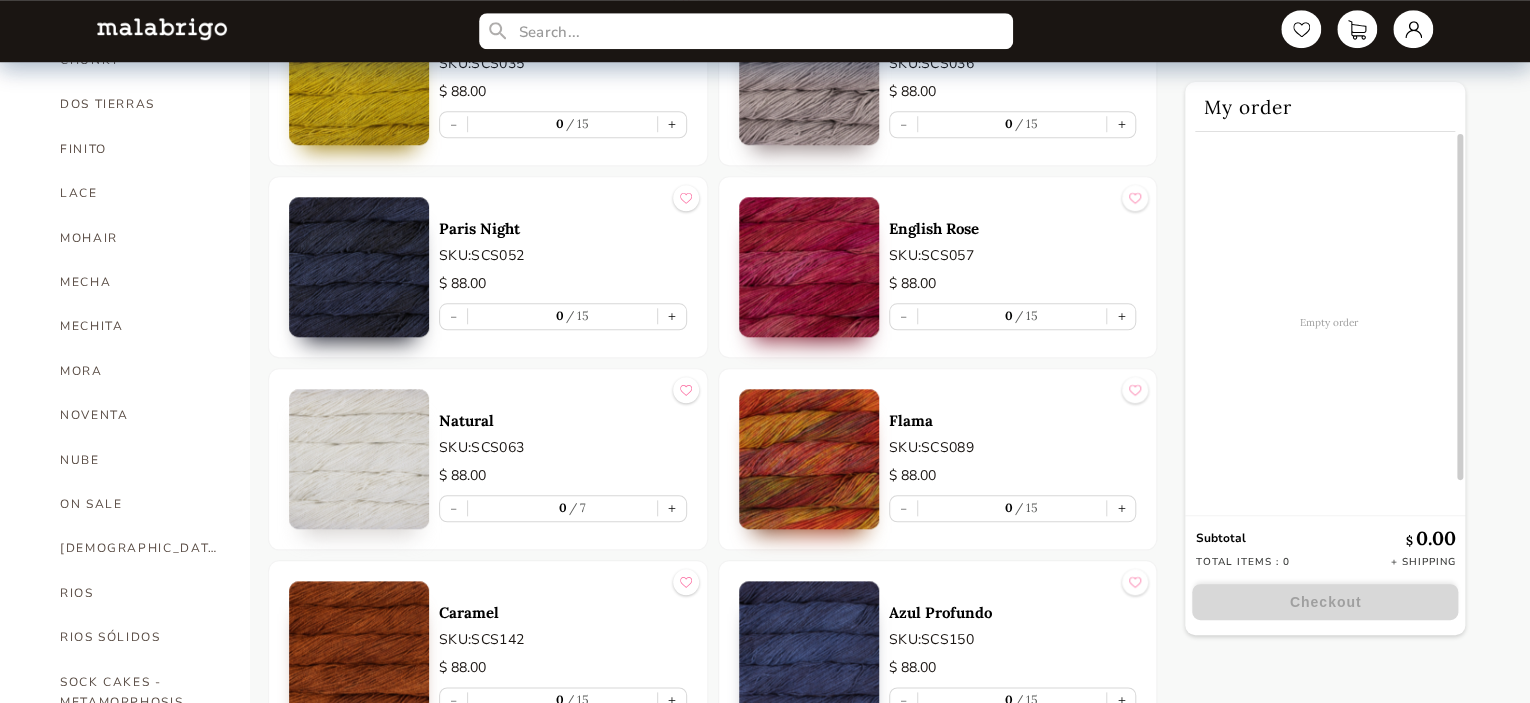 scroll, scrollTop: 796, scrollLeft: 0, axis: vertical 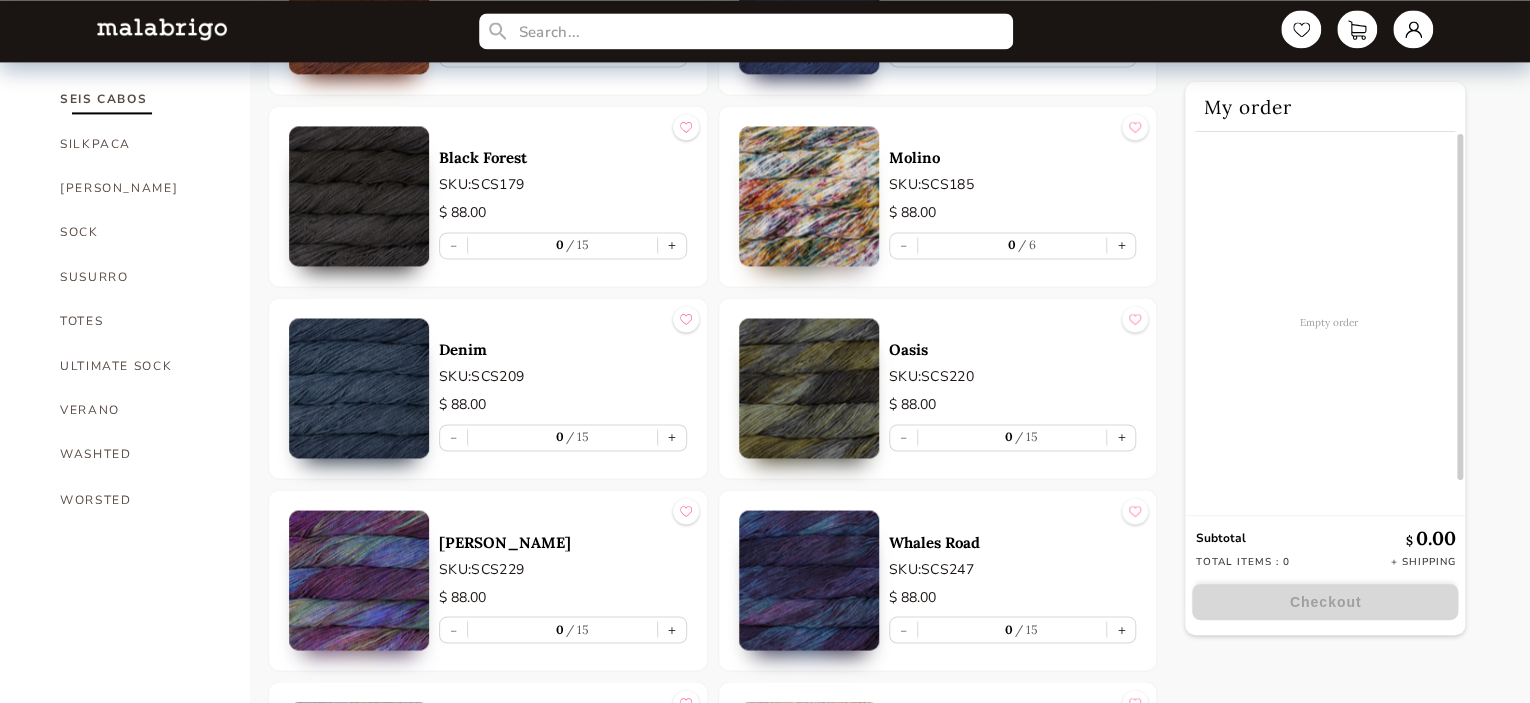 click at bounding box center [359, 388] 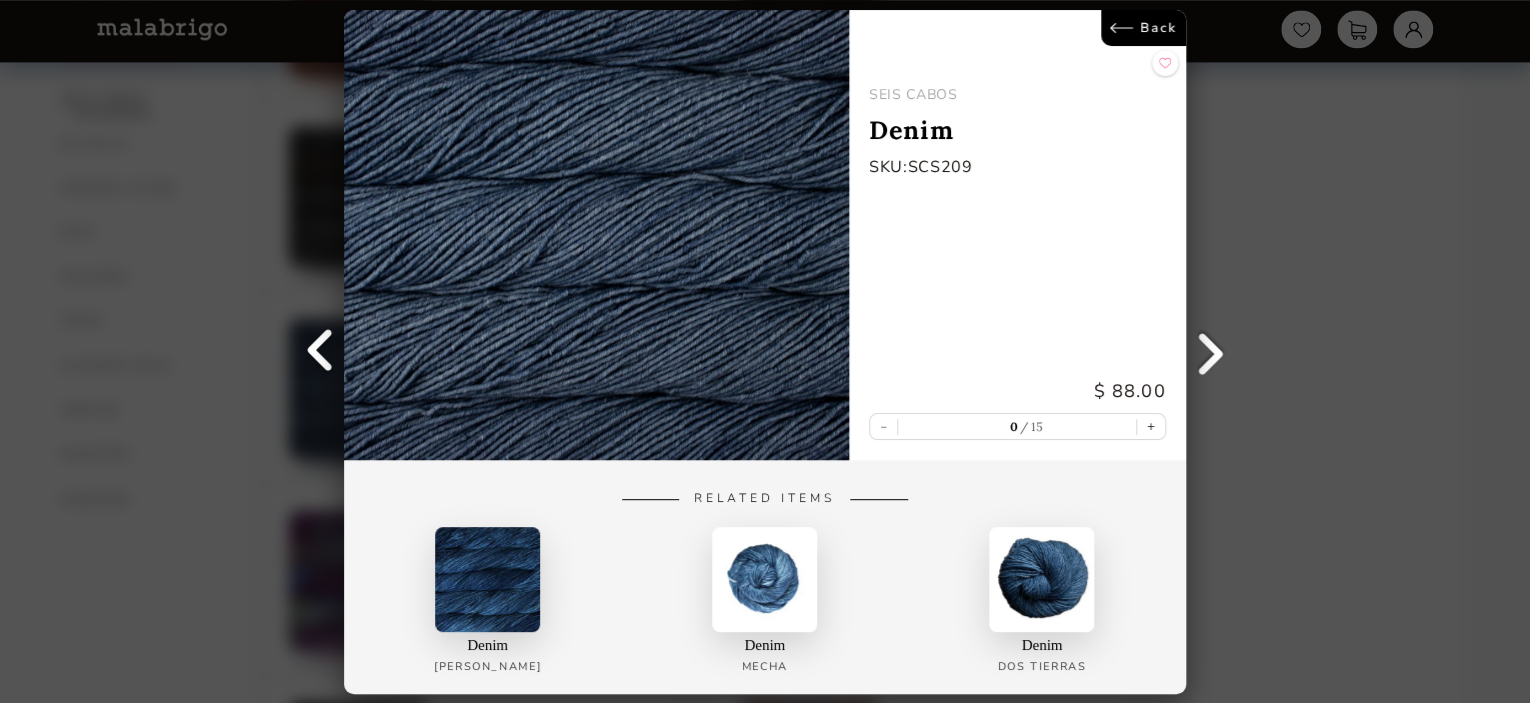 click on "Back" at bounding box center (1143, 28) 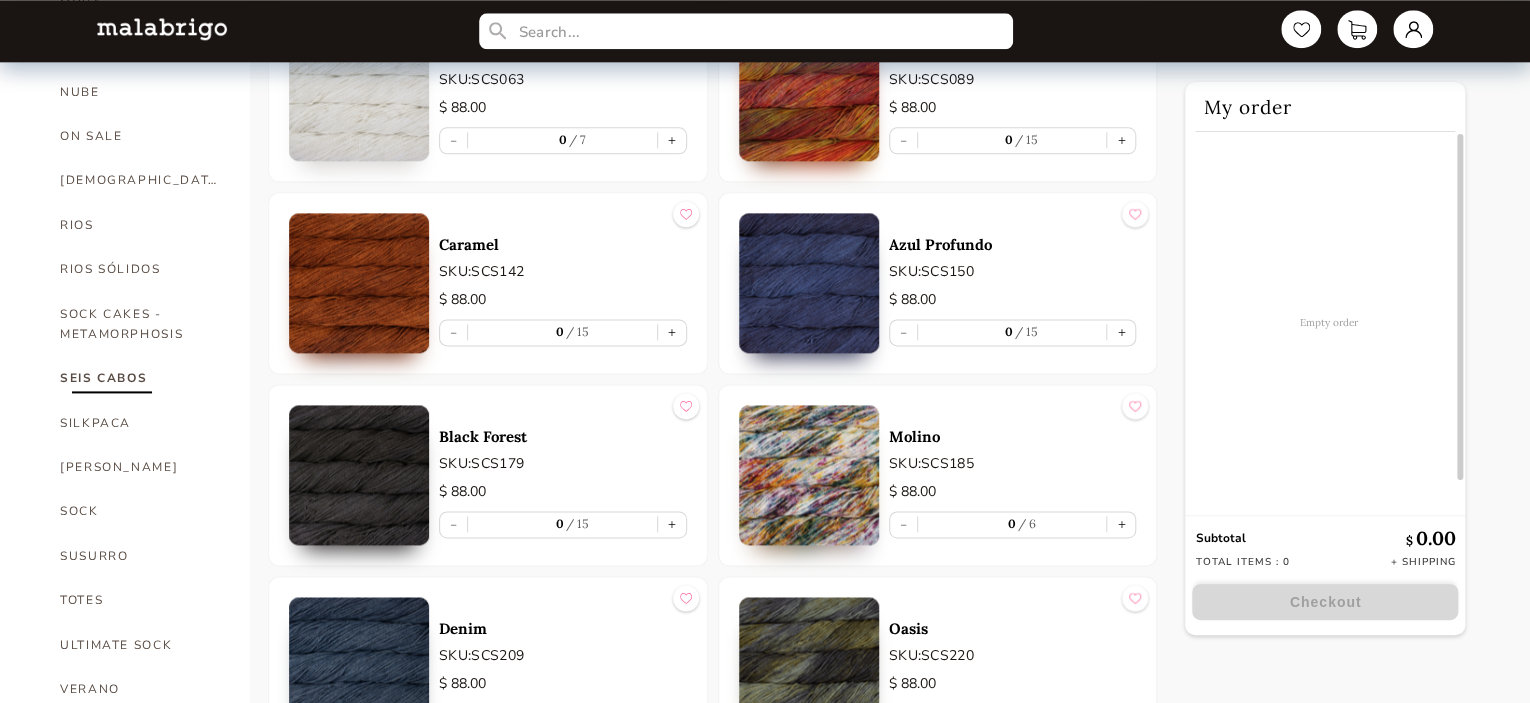 scroll, scrollTop: 1081, scrollLeft: 0, axis: vertical 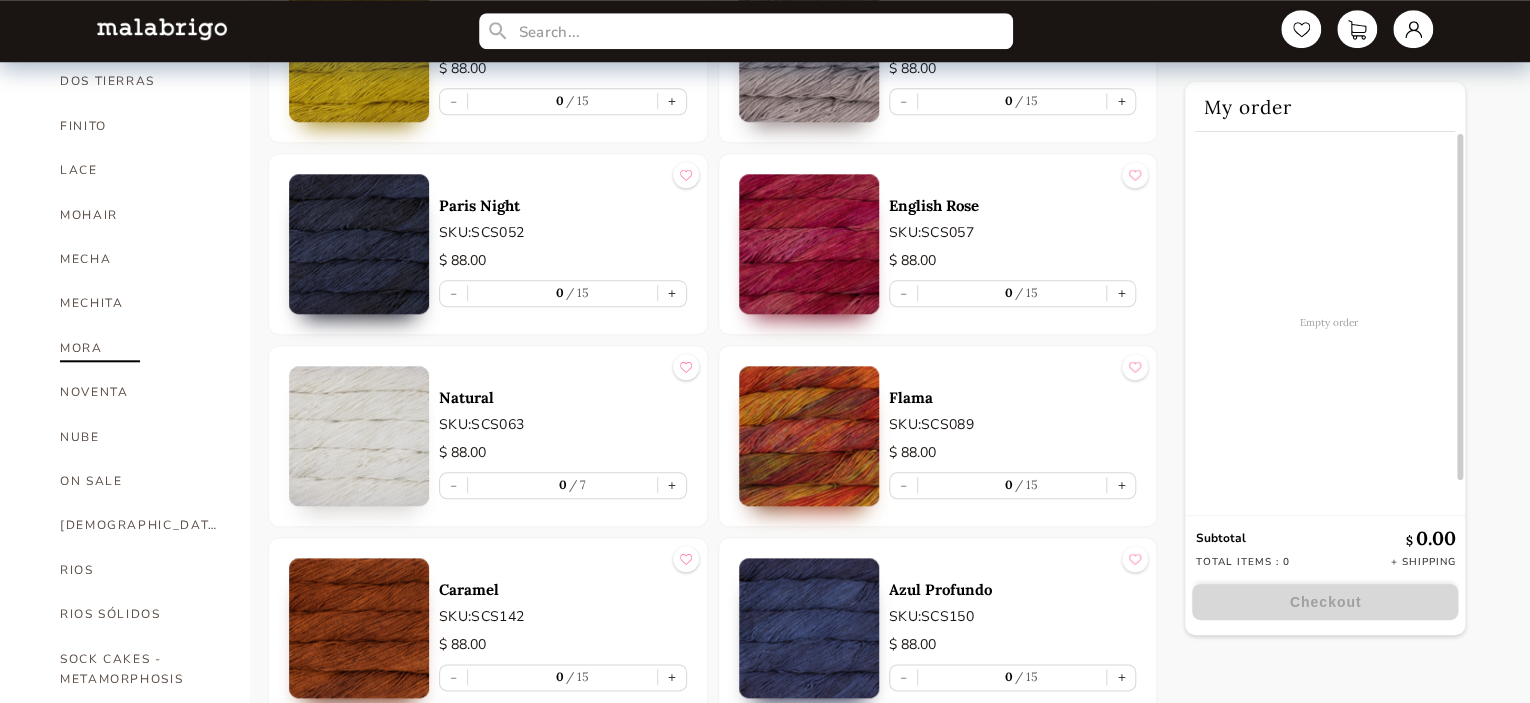 click on "MORA" at bounding box center (140, 348) 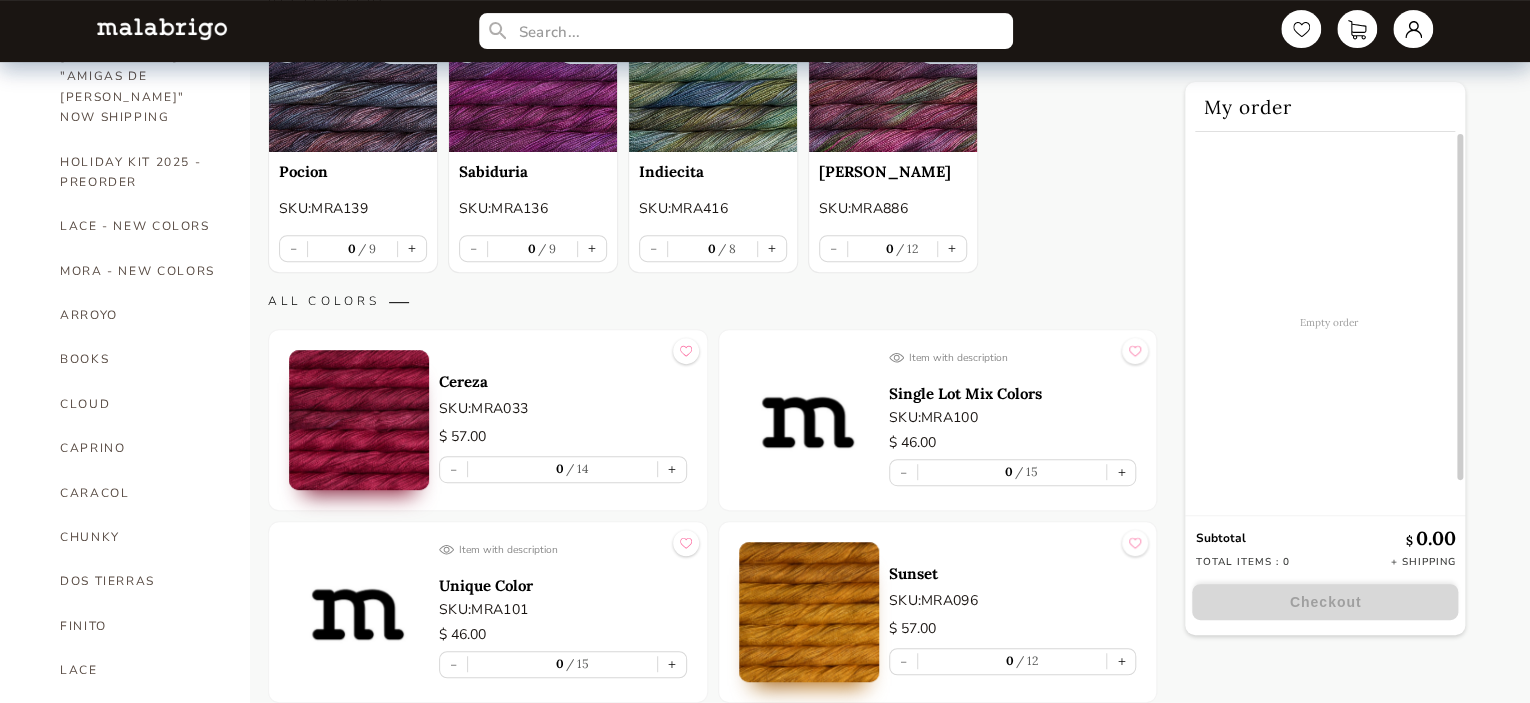 scroll, scrollTop: 278, scrollLeft: 0, axis: vertical 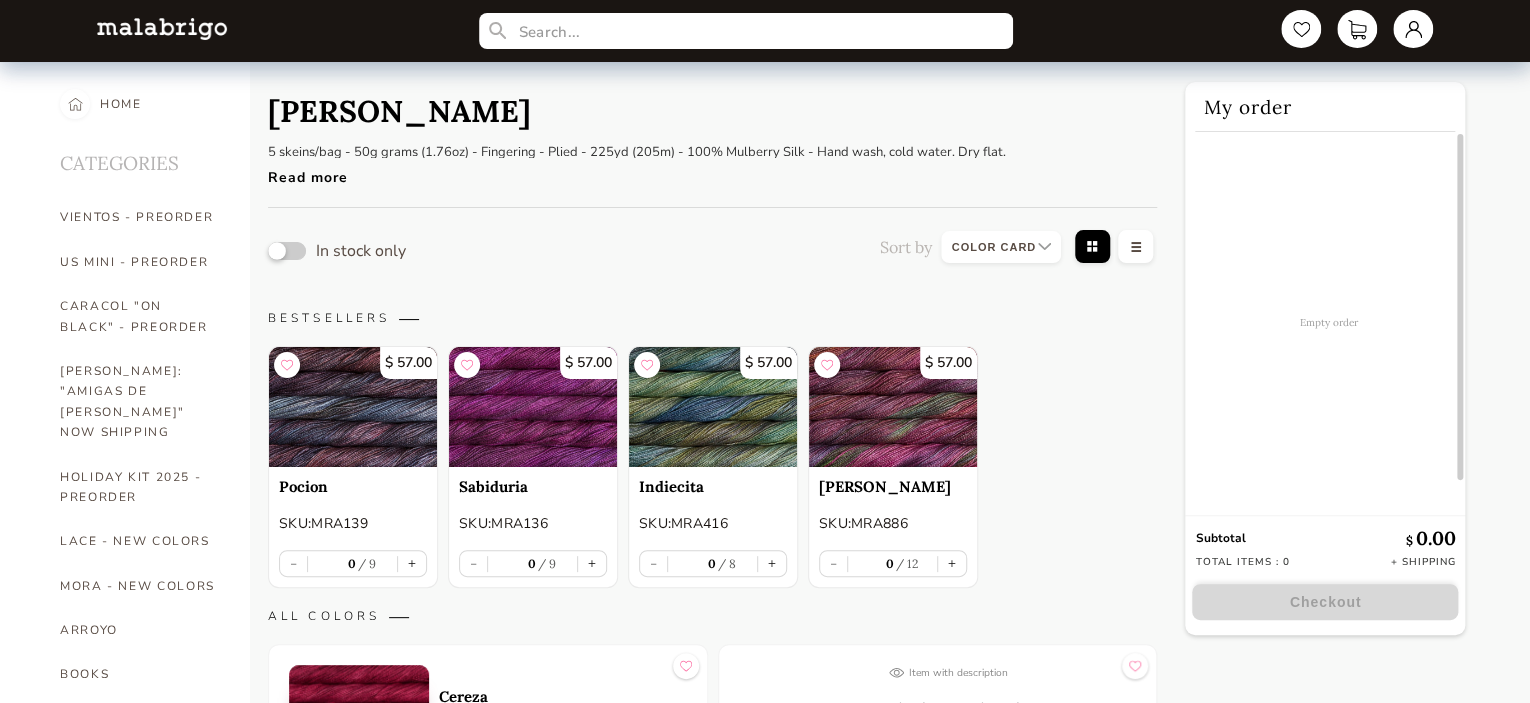 click at bounding box center (287, 251) 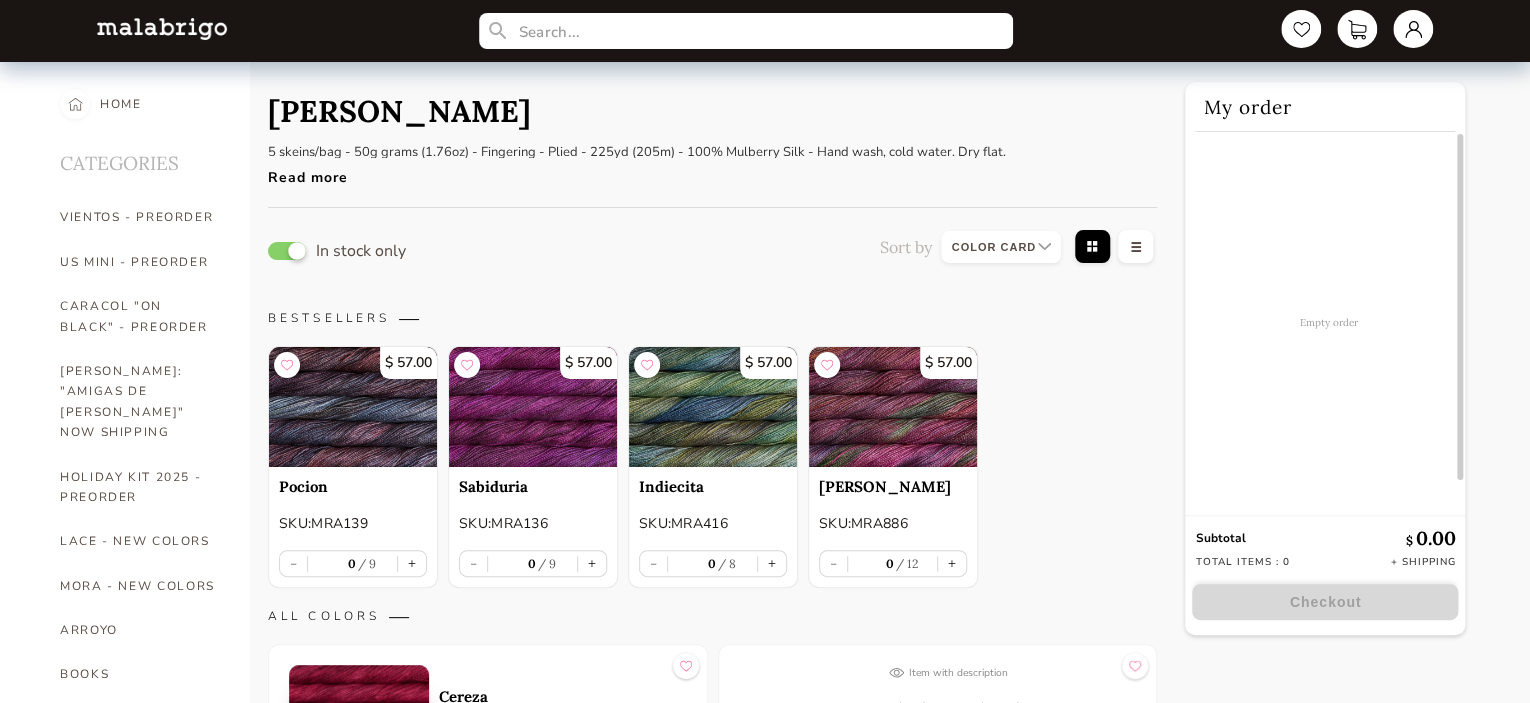 click at bounding box center (287, 251) 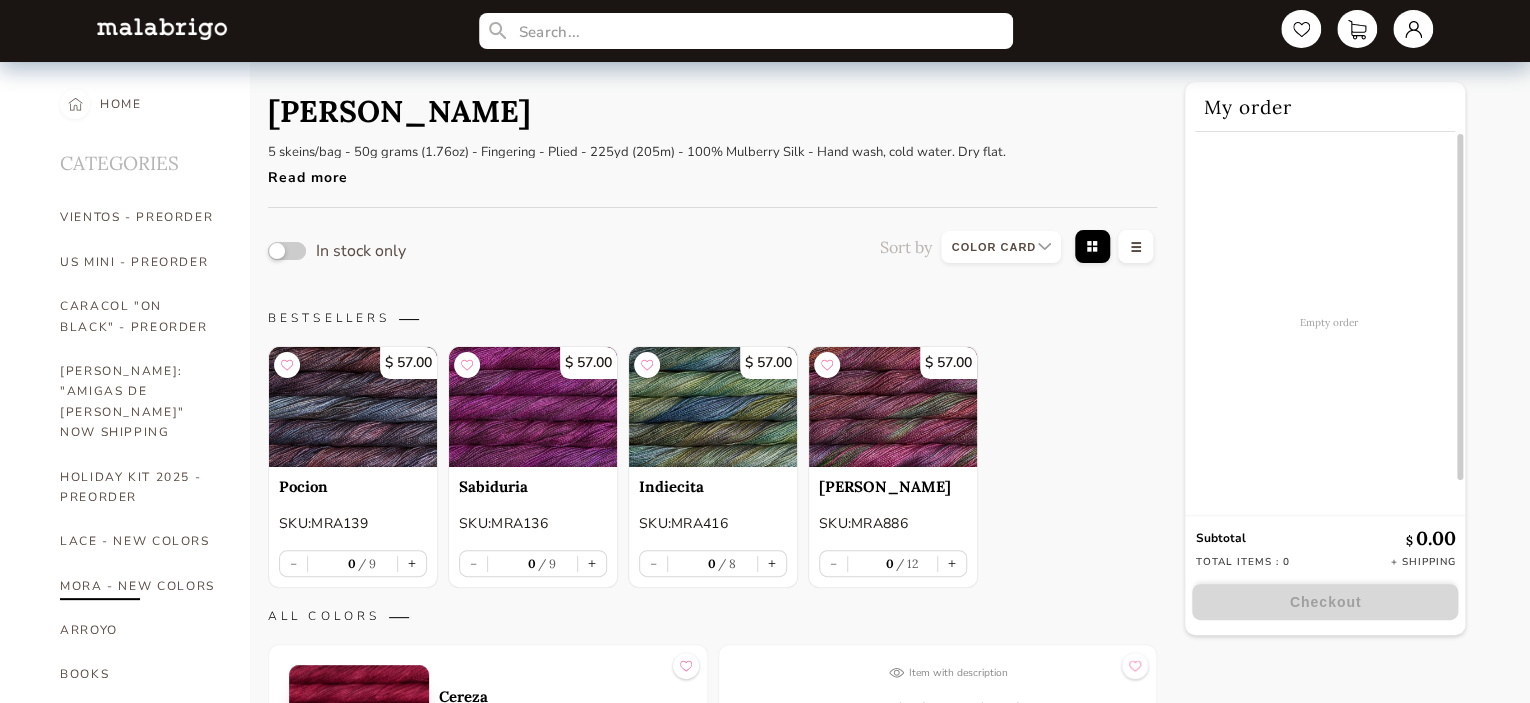 click on "MORA - NEW COLORS" at bounding box center [140, 586] 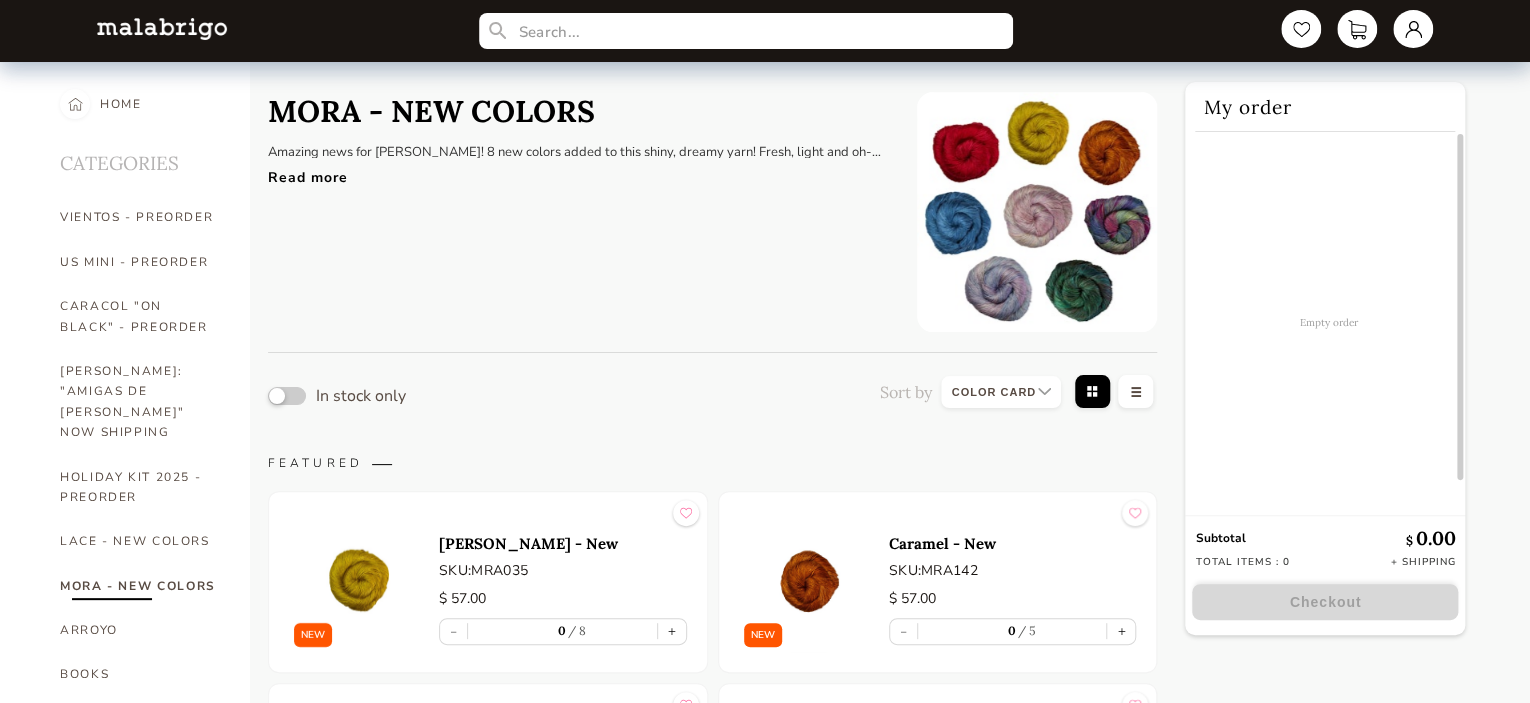 scroll, scrollTop: 615, scrollLeft: 0, axis: vertical 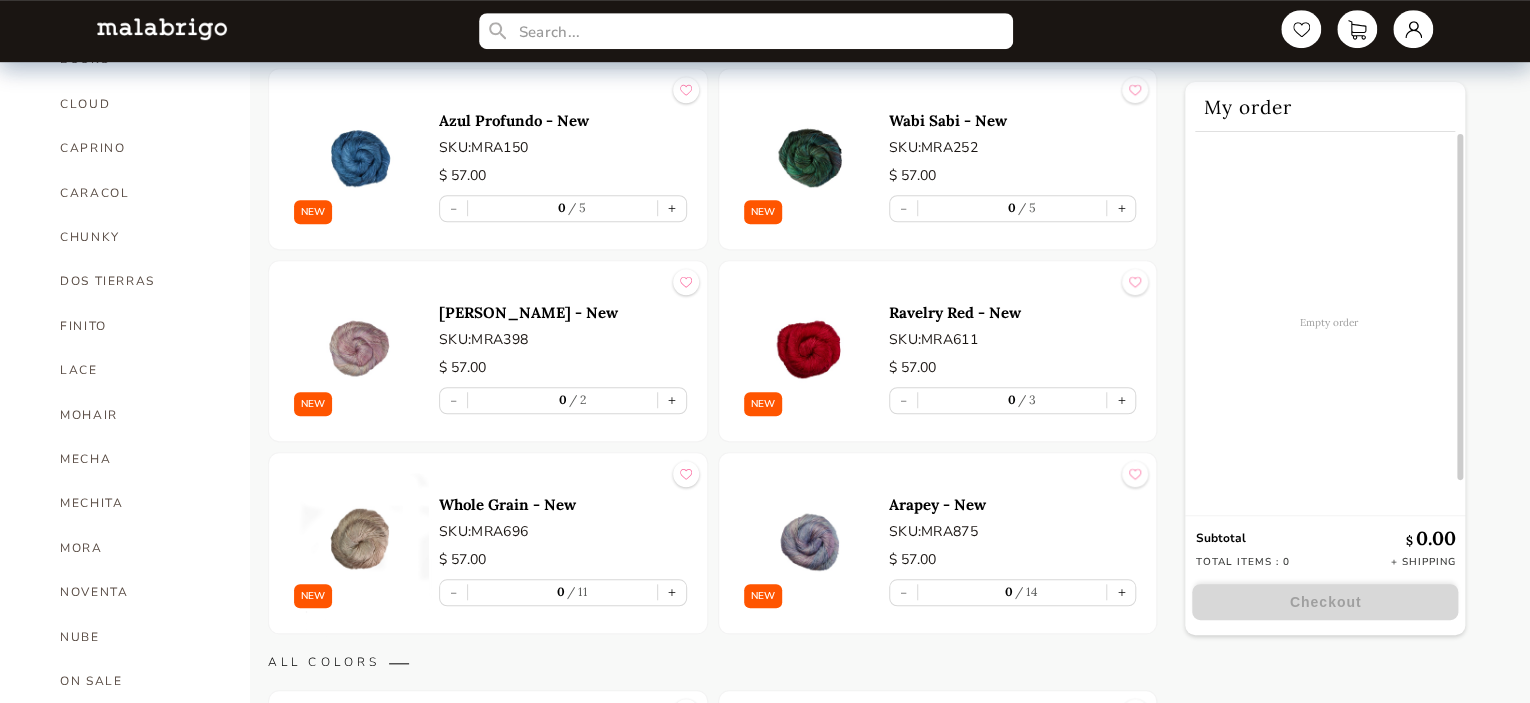 click at bounding box center [359, 159] 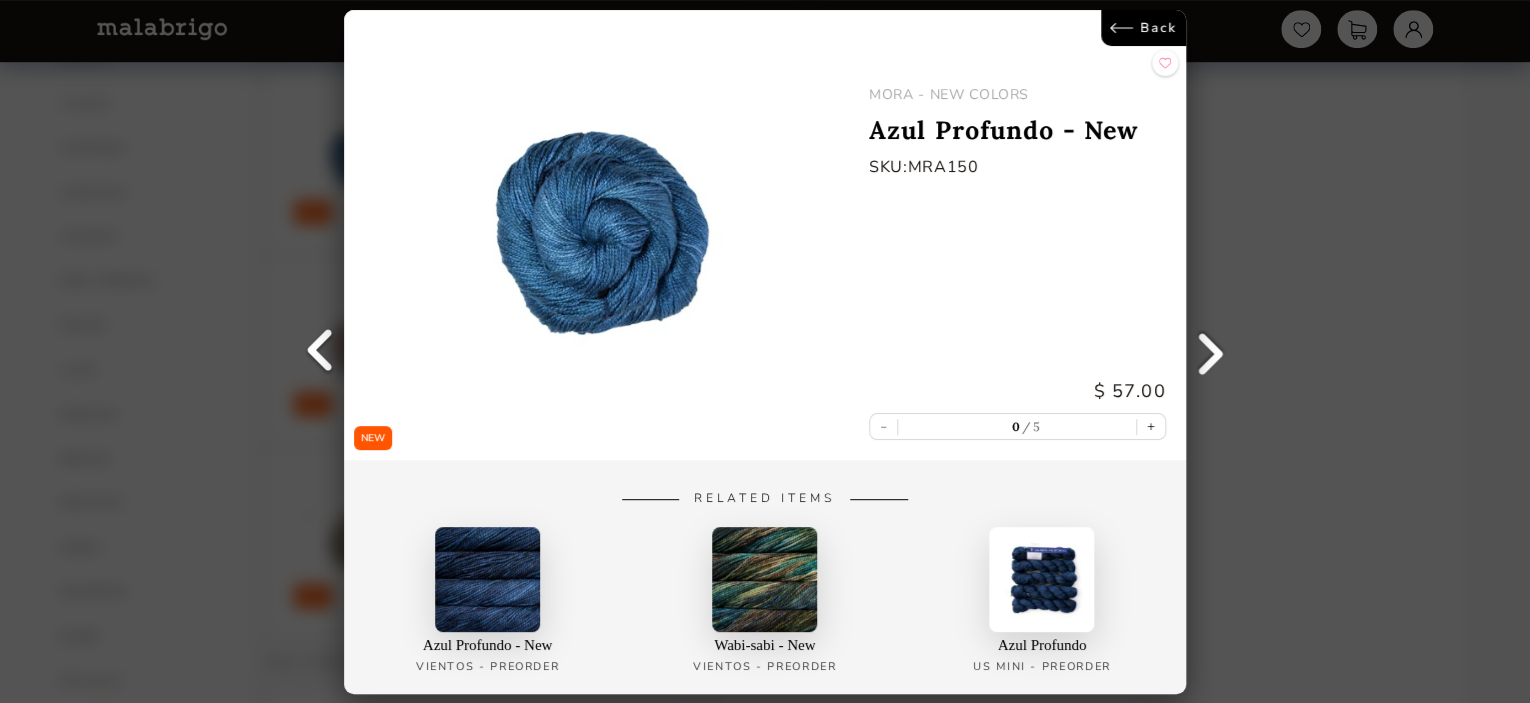 click on "Back" at bounding box center (1143, 28) 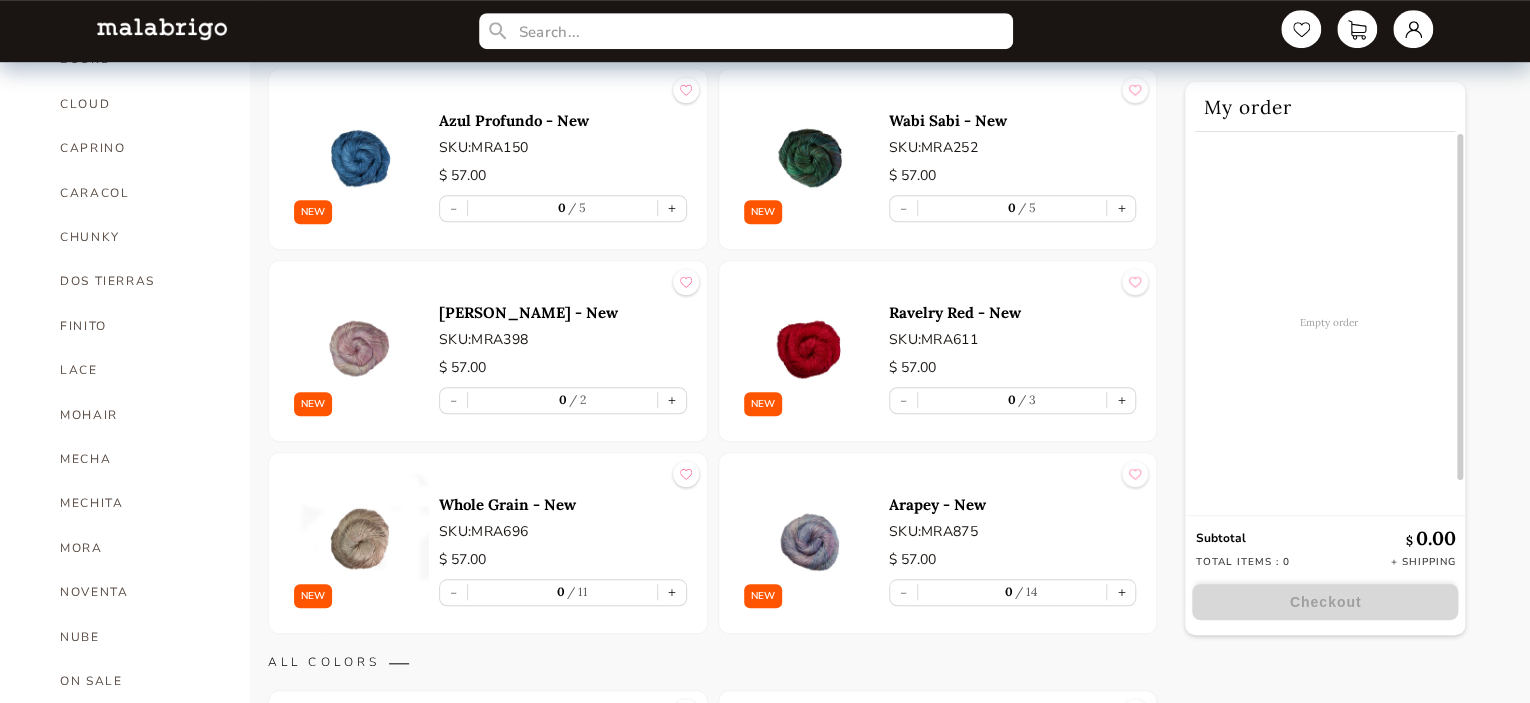 scroll, scrollTop: 0, scrollLeft: 0, axis: both 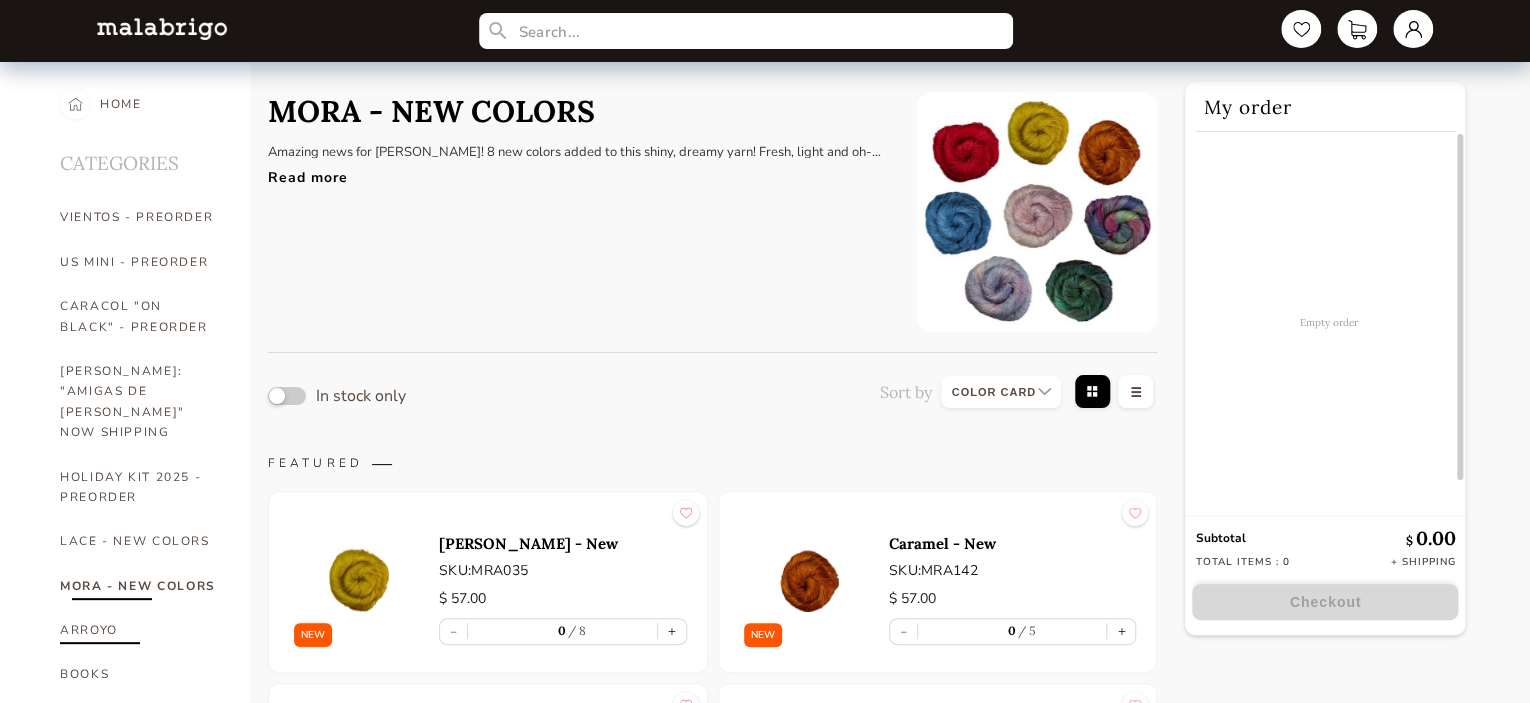 click on "ARROYO" at bounding box center (140, 630) 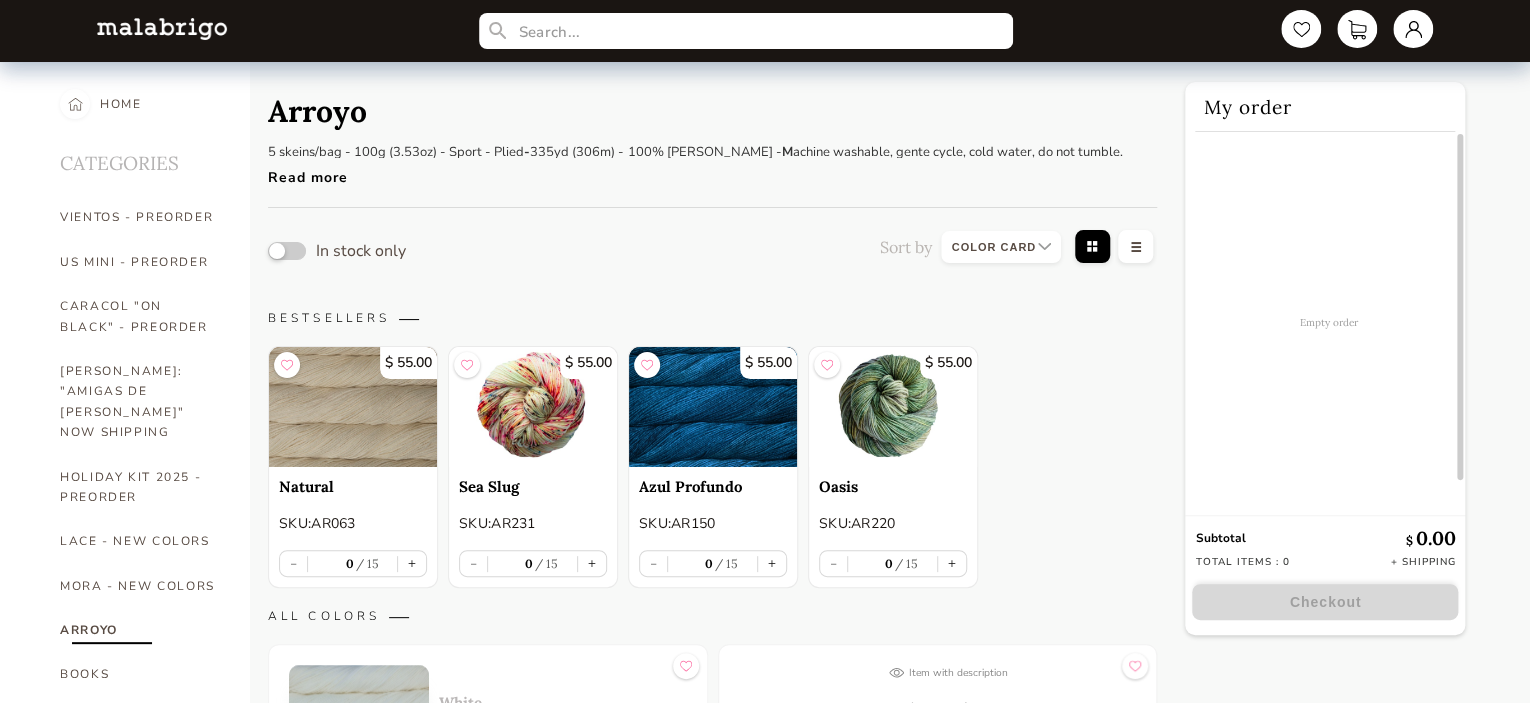 scroll, scrollTop: 615, scrollLeft: 0, axis: vertical 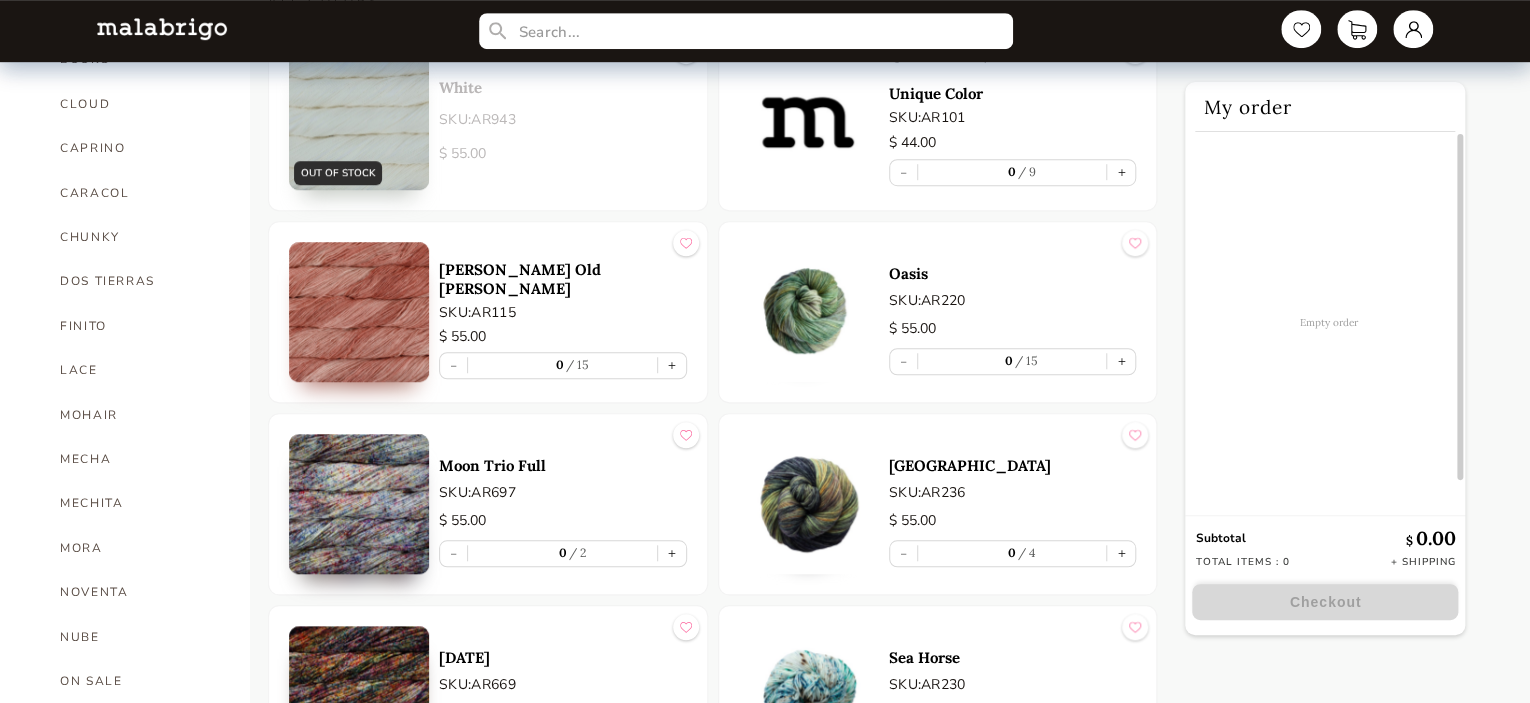 click at bounding box center (809, 504) 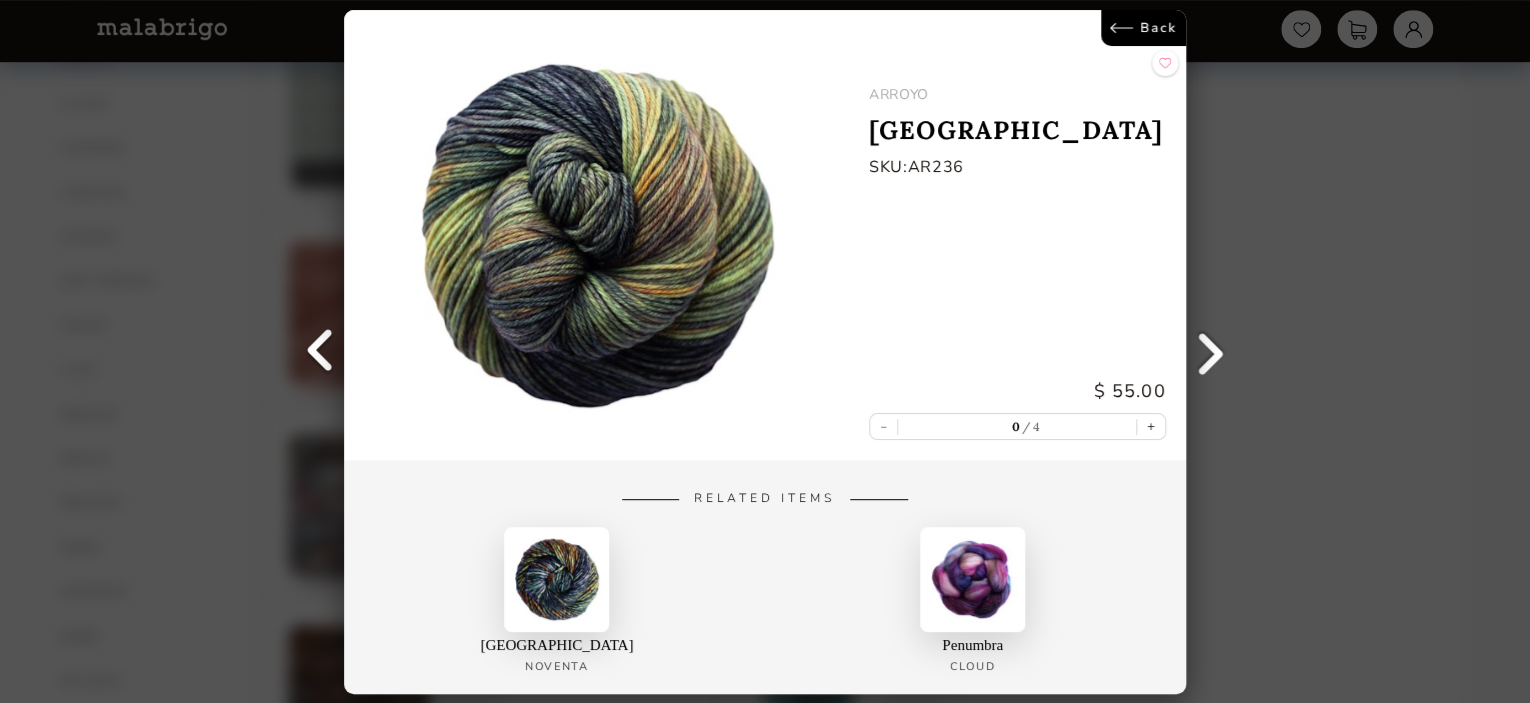 click on "Back" at bounding box center (1143, 28) 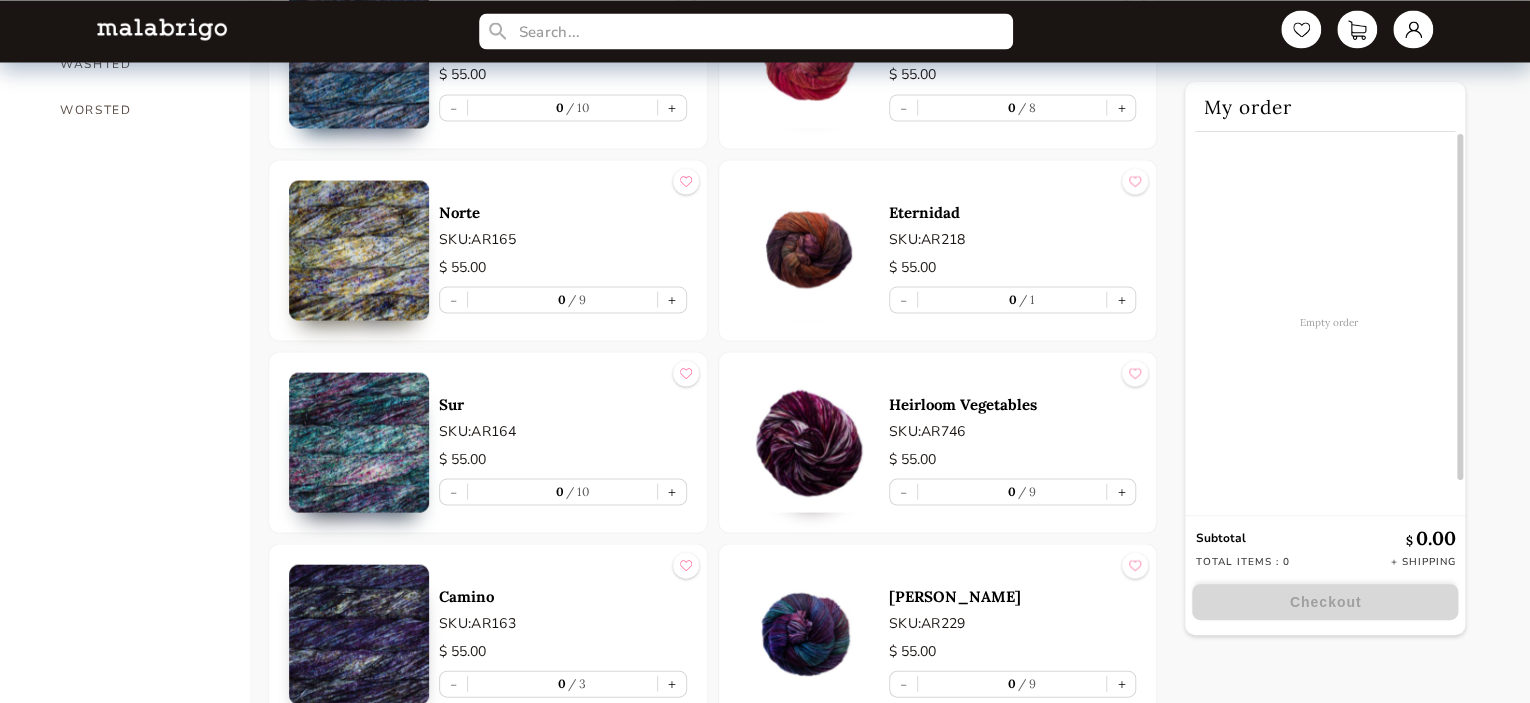 scroll, scrollTop: 1852, scrollLeft: 0, axis: vertical 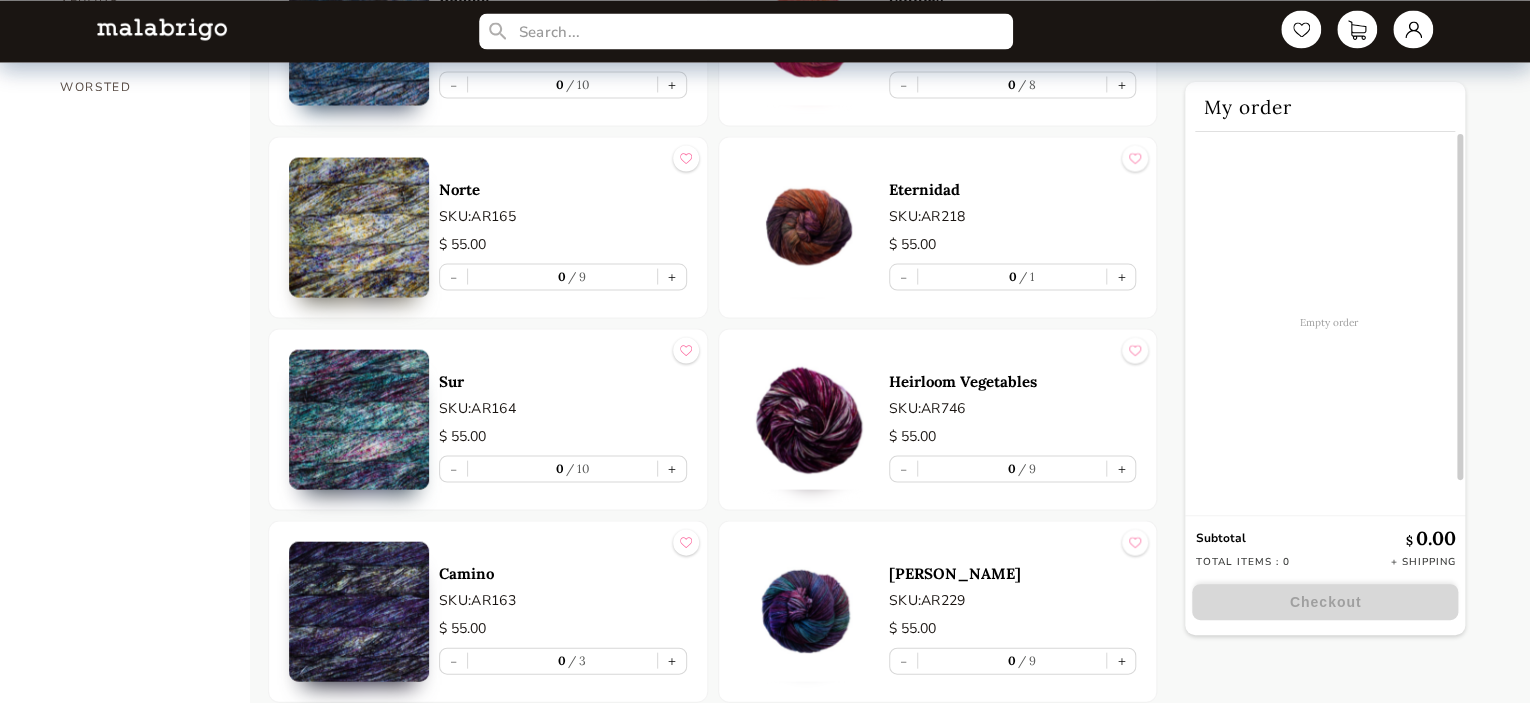 click at bounding box center [359, 227] 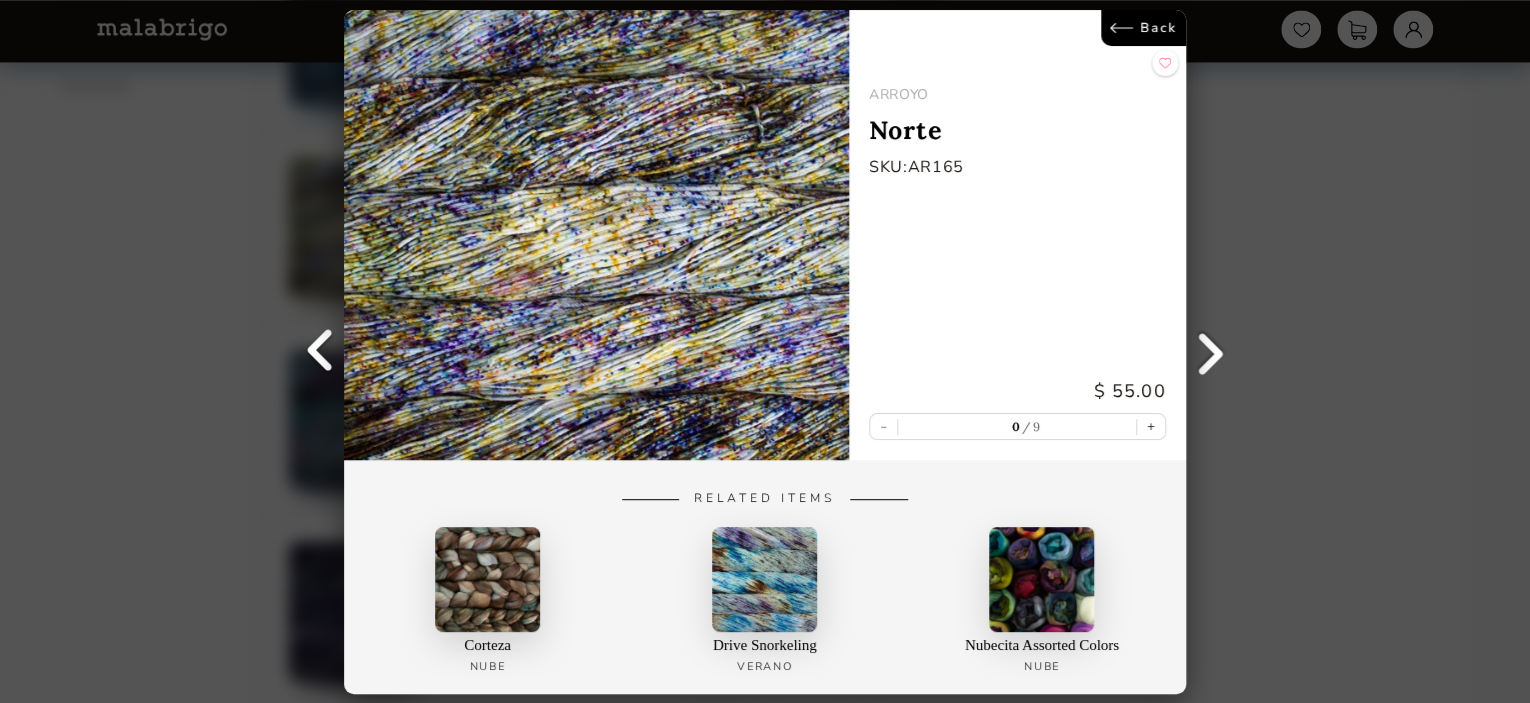 click on "Back" at bounding box center [1143, 28] 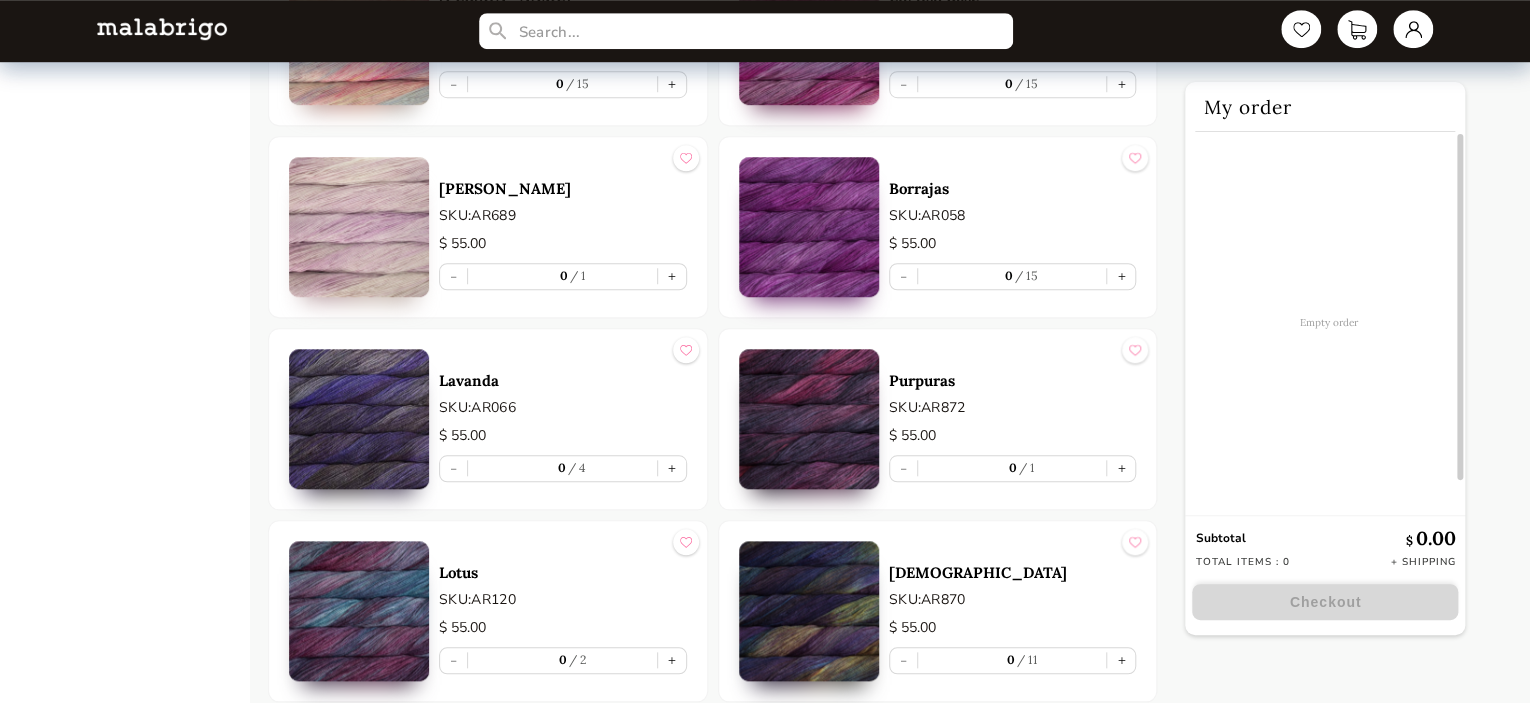 scroll, scrollTop: 4562, scrollLeft: 0, axis: vertical 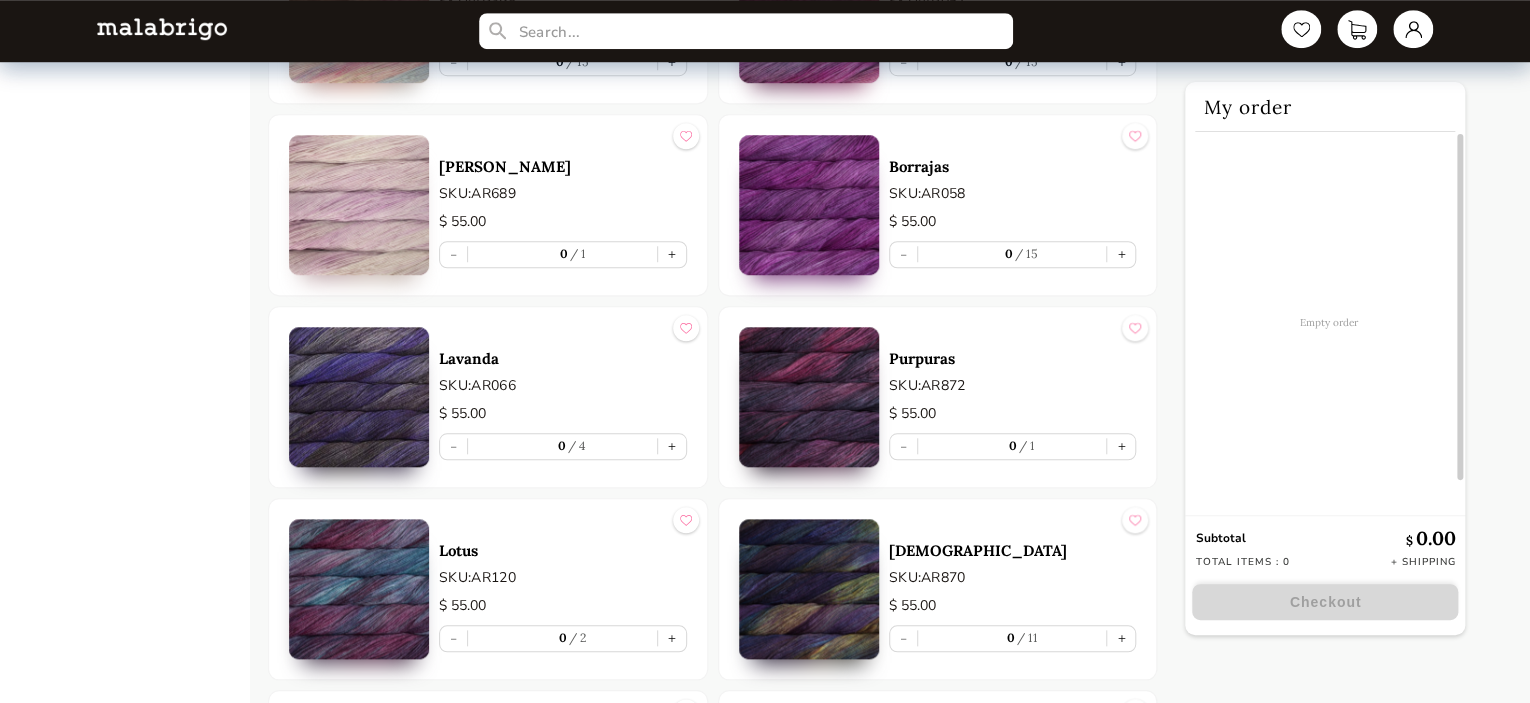 click at bounding box center [809, 205] 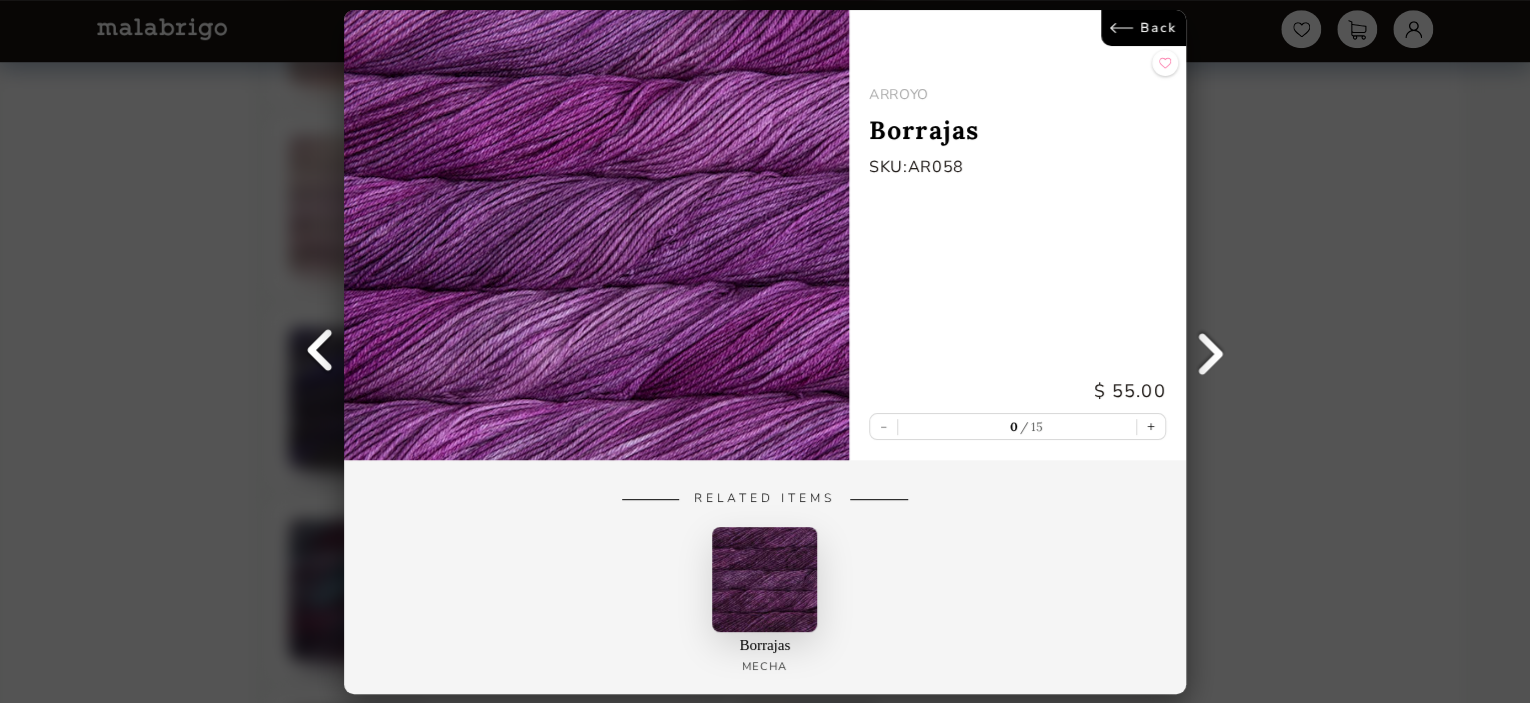 click on "Back" at bounding box center (1143, 28) 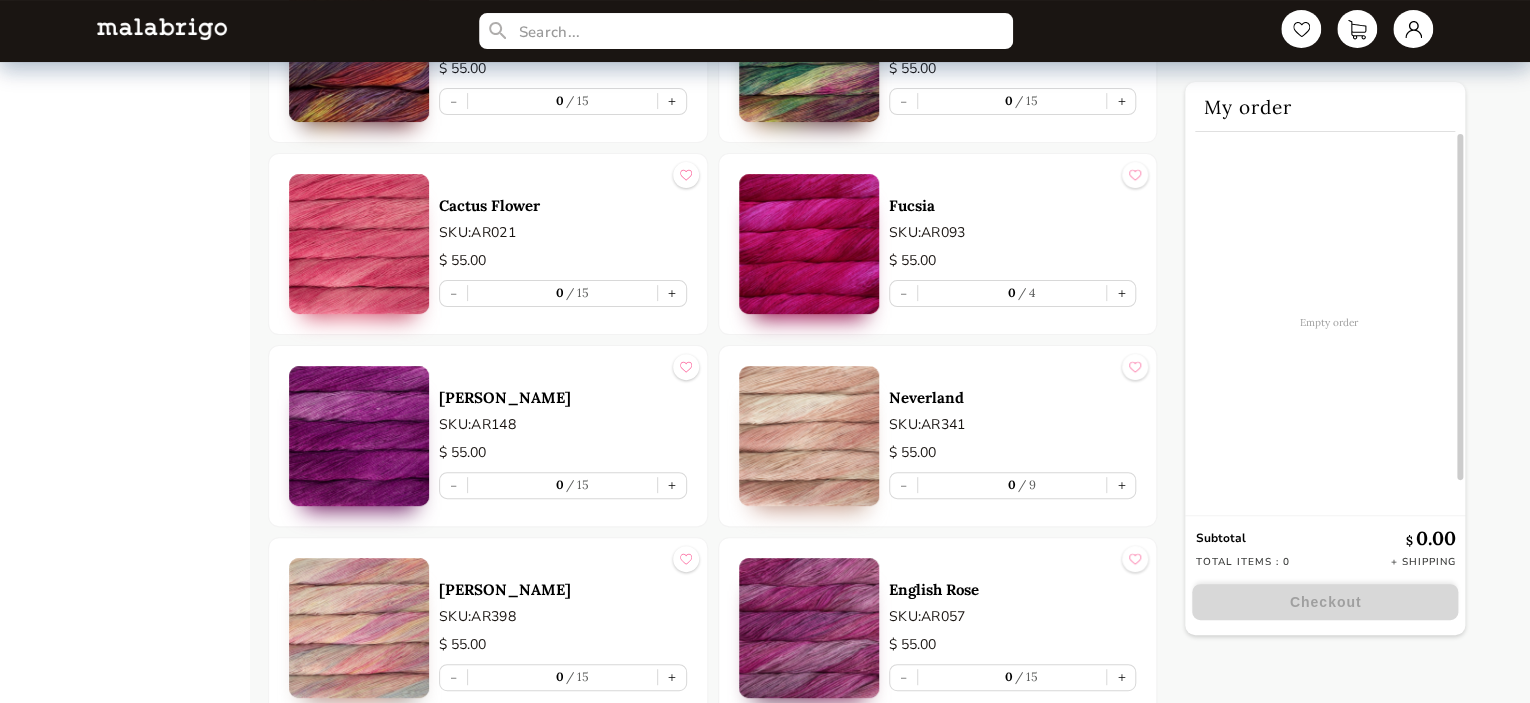 scroll, scrollTop: 3332, scrollLeft: 0, axis: vertical 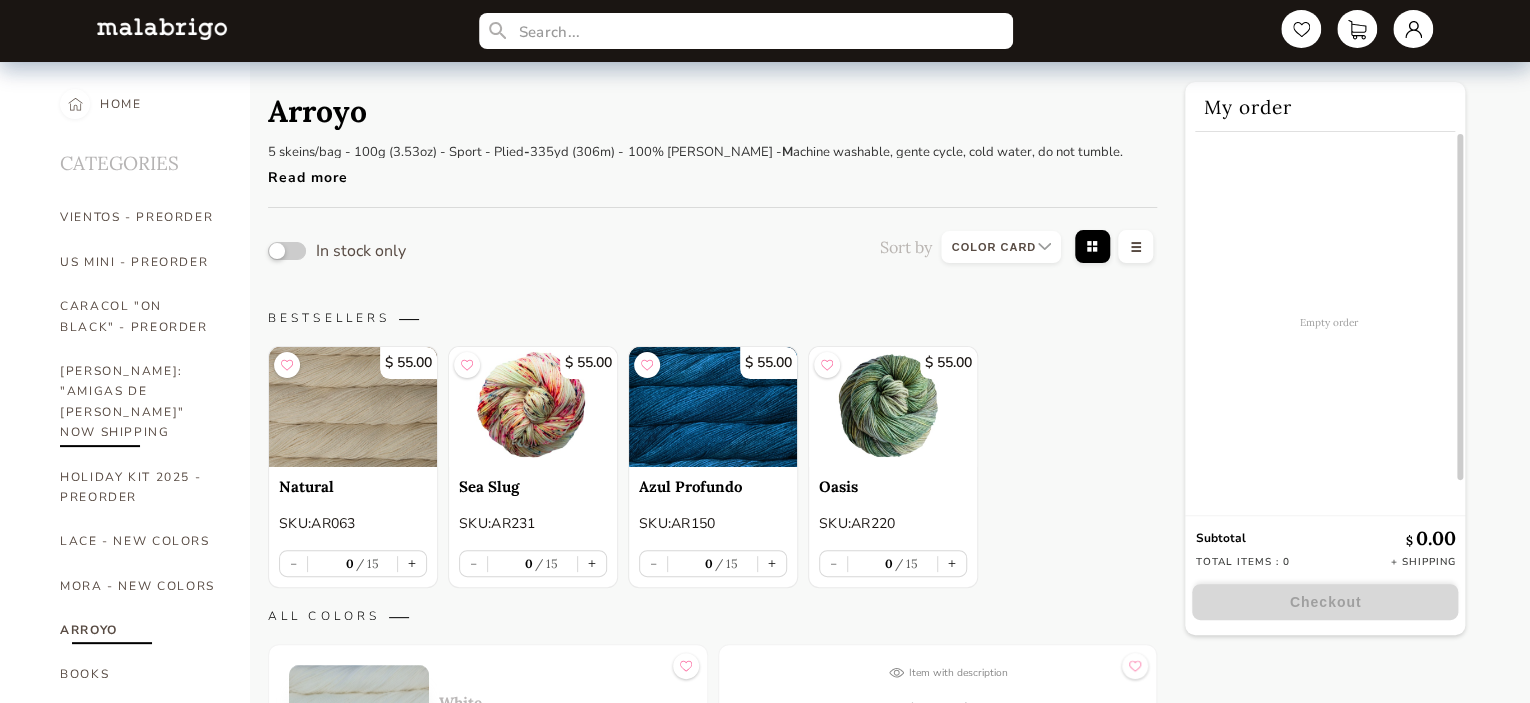 click on "[PERSON_NAME]: "AMIGAS DE [PERSON_NAME]"  NOW SHIPPING" at bounding box center (140, 402) 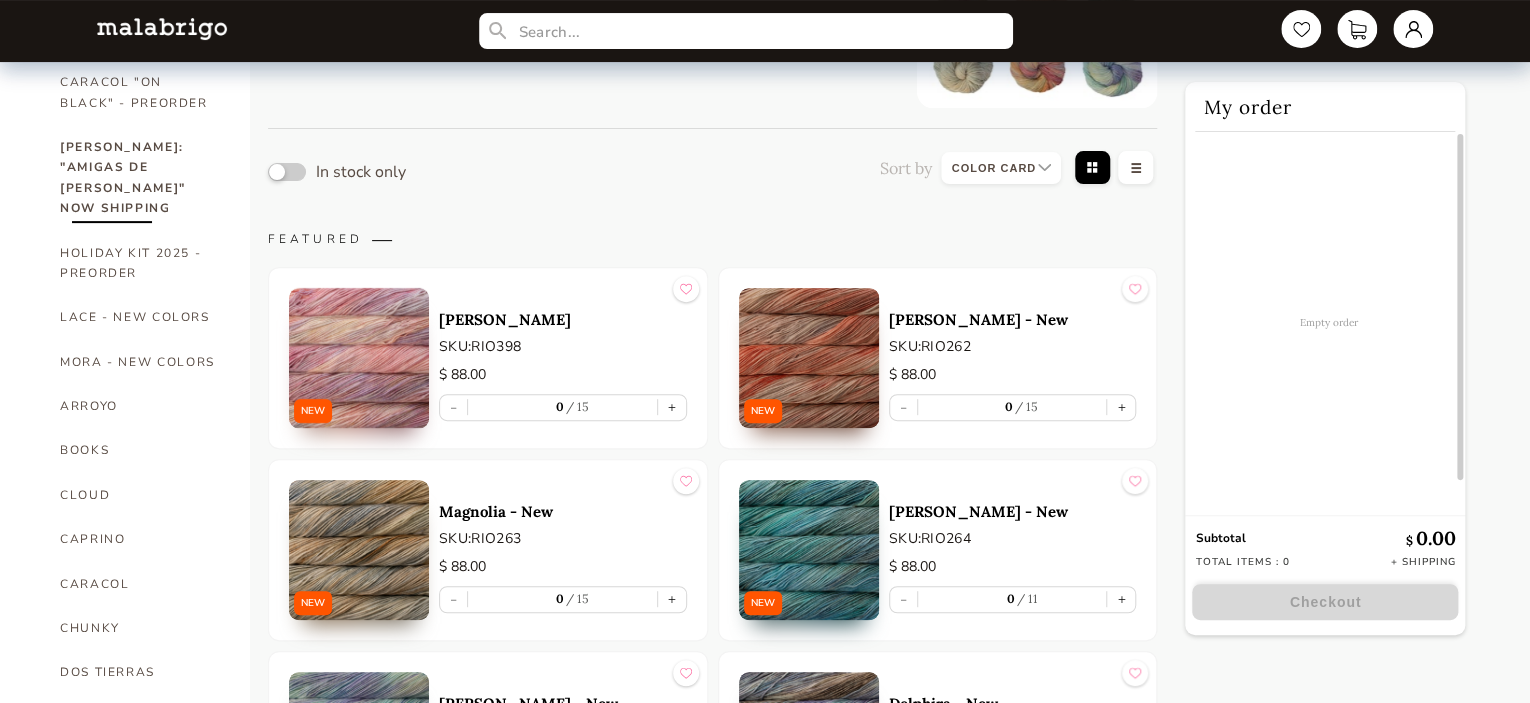 scroll, scrollTop: 261, scrollLeft: 0, axis: vertical 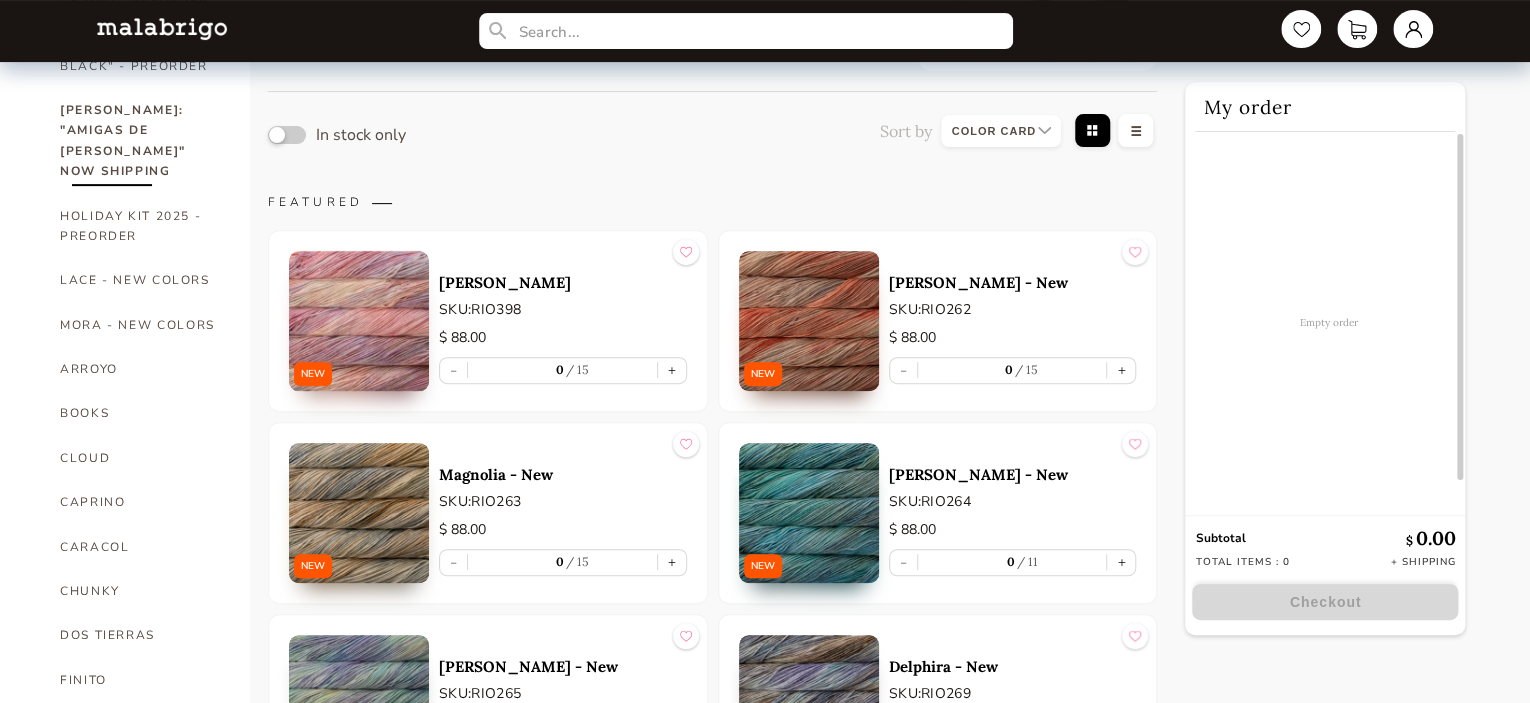 click at bounding box center [359, 705] 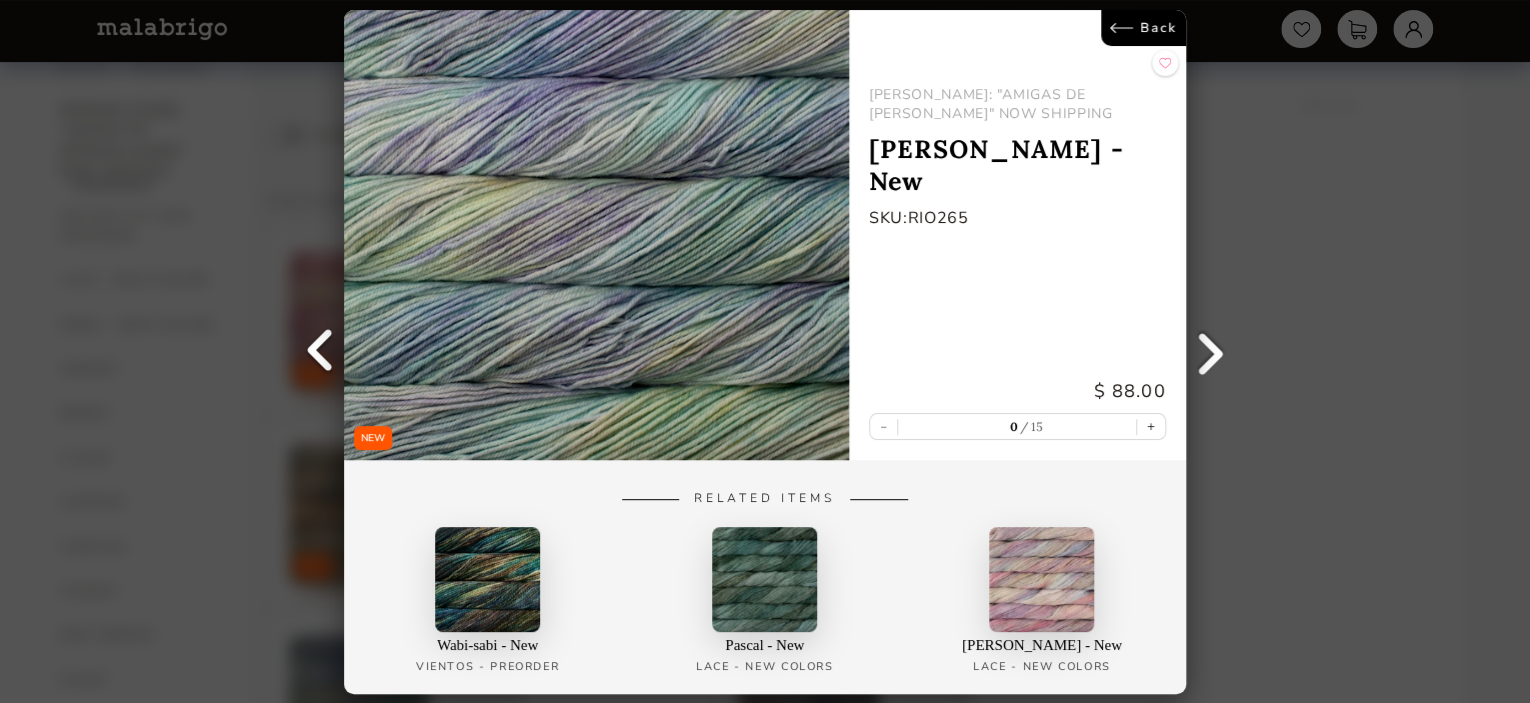 click on "Back" at bounding box center (1143, 28) 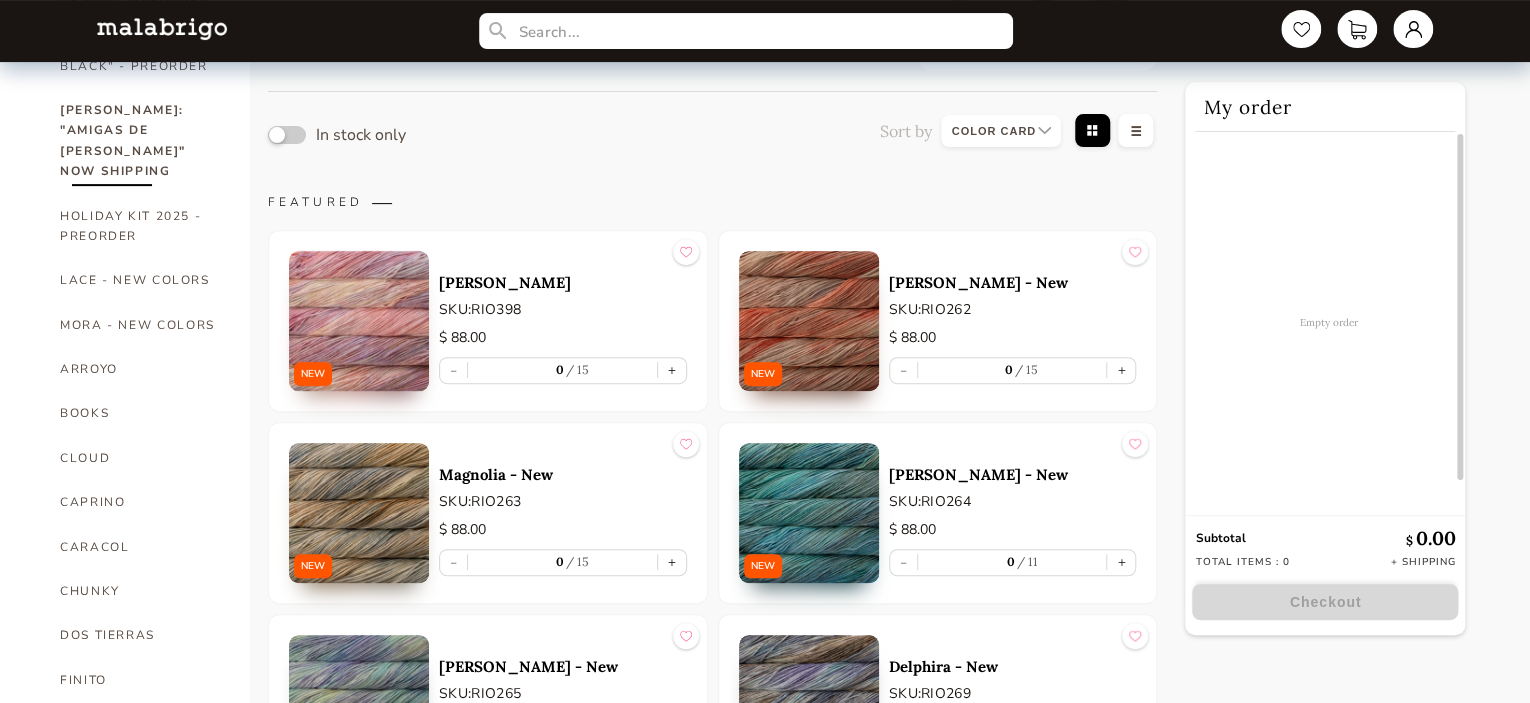 click at bounding box center [809, 513] 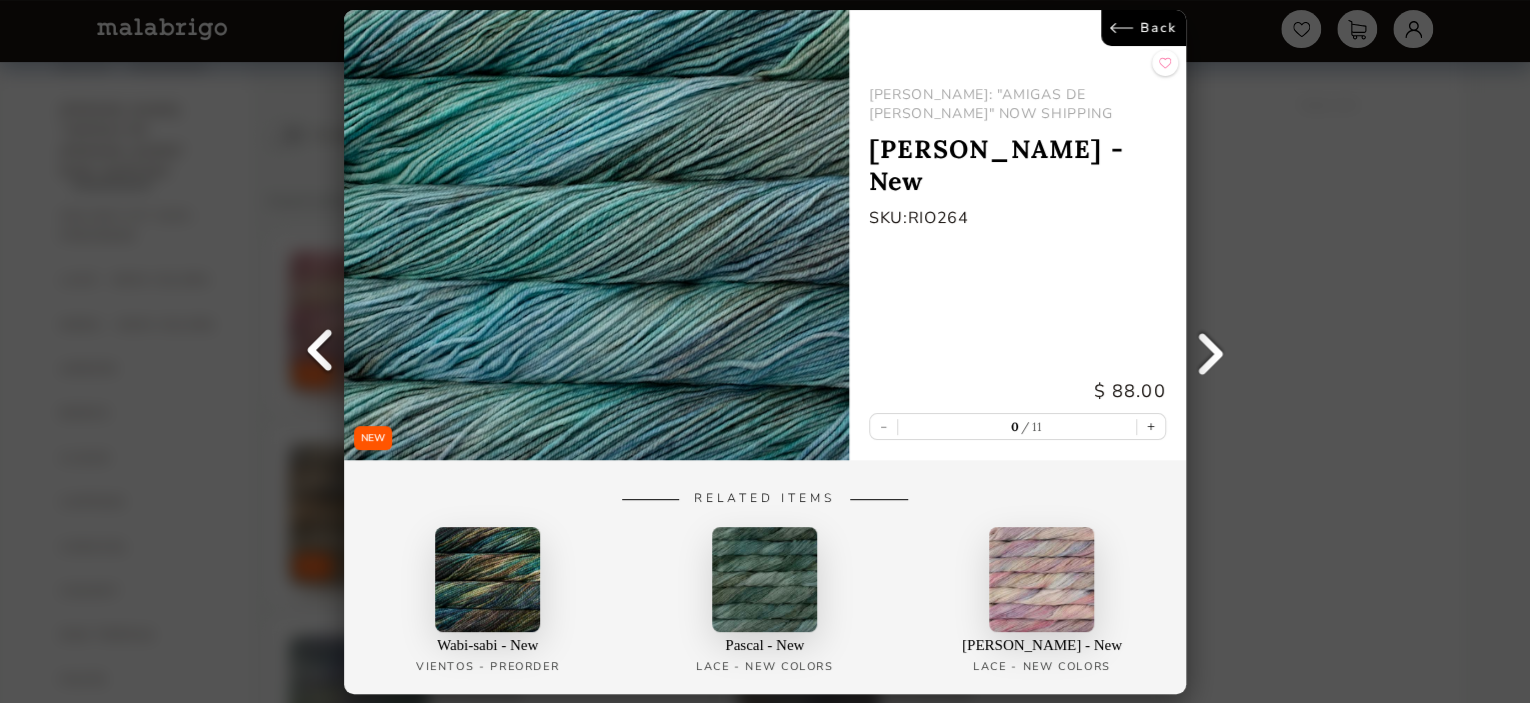 click on "Back" at bounding box center (1143, 28) 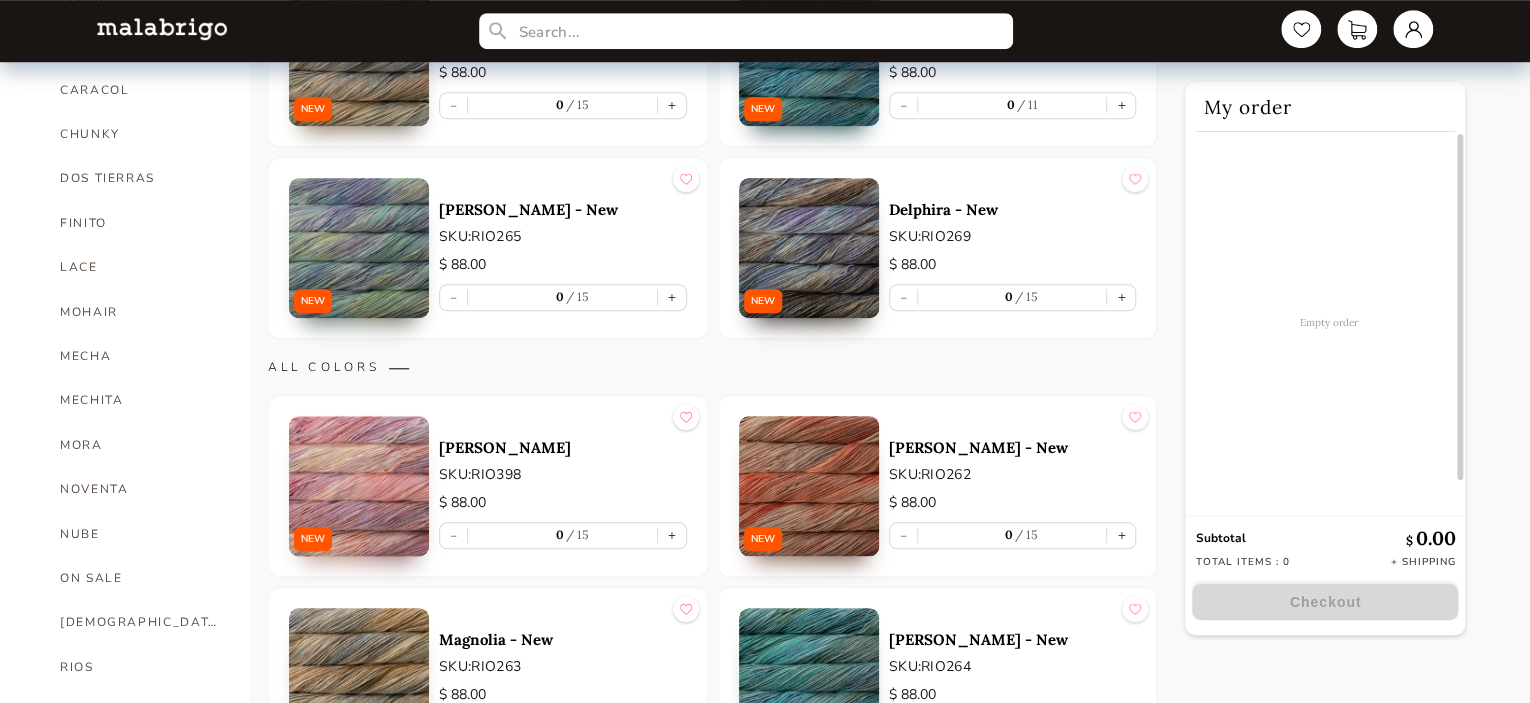 scroll, scrollTop: 778, scrollLeft: 0, axis: vertical 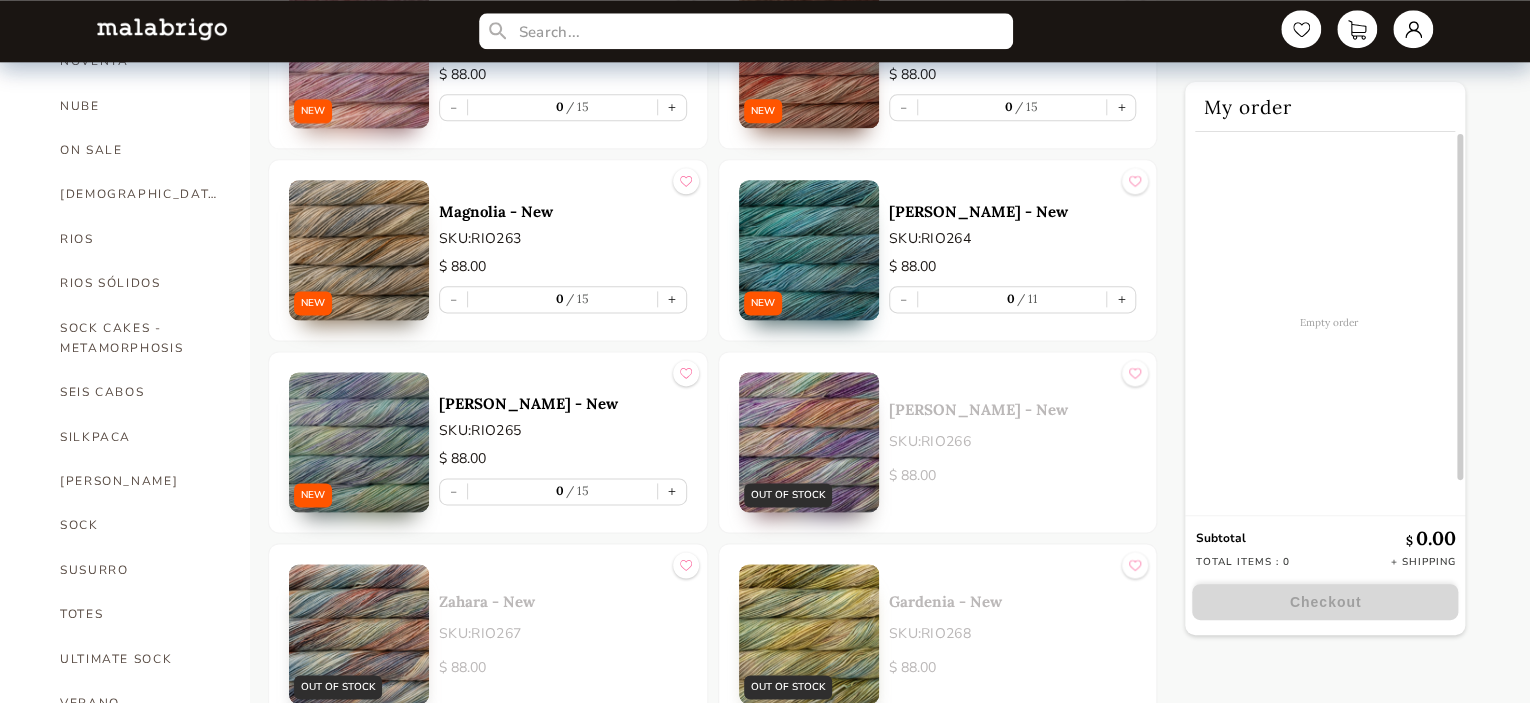 click at bounding box center (809, 442) 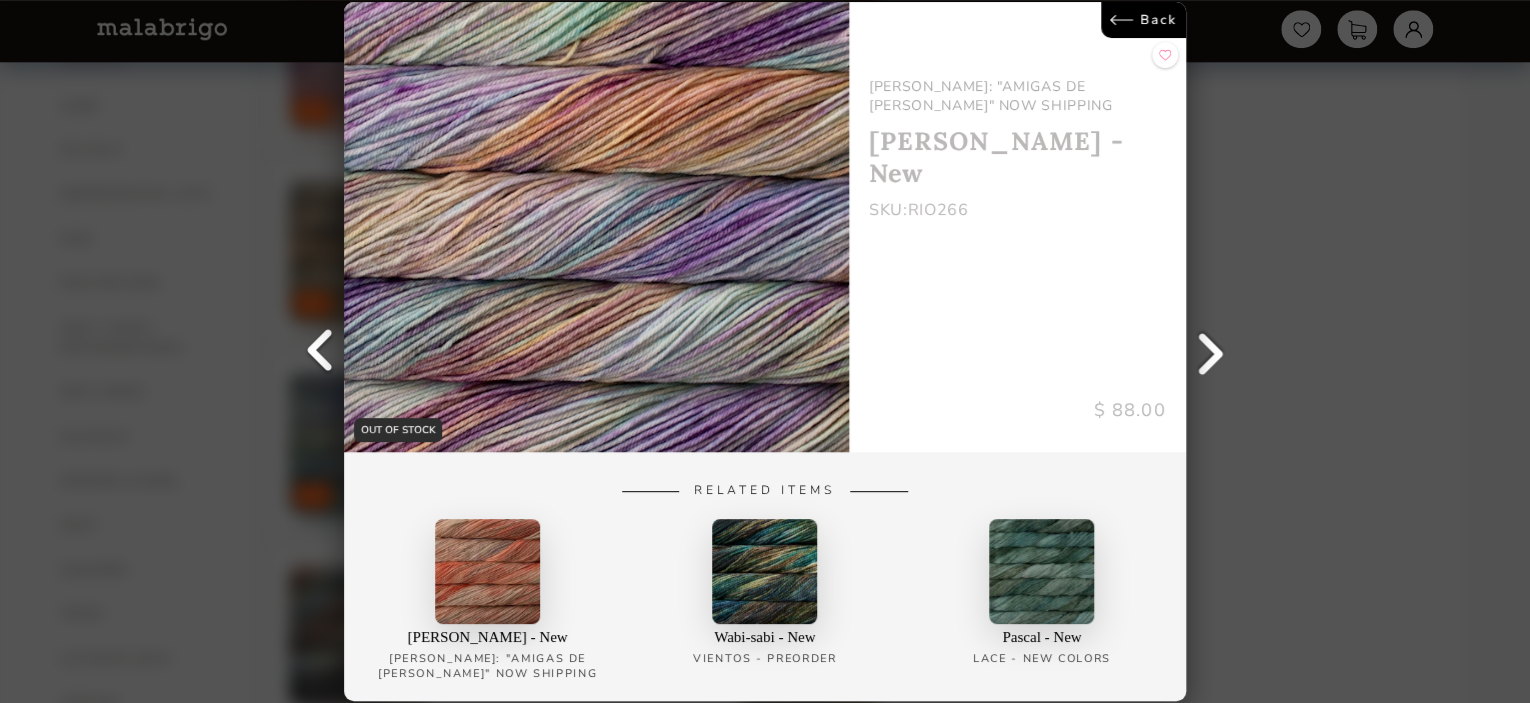 click on "Back" at bounding box center (1143, 20) 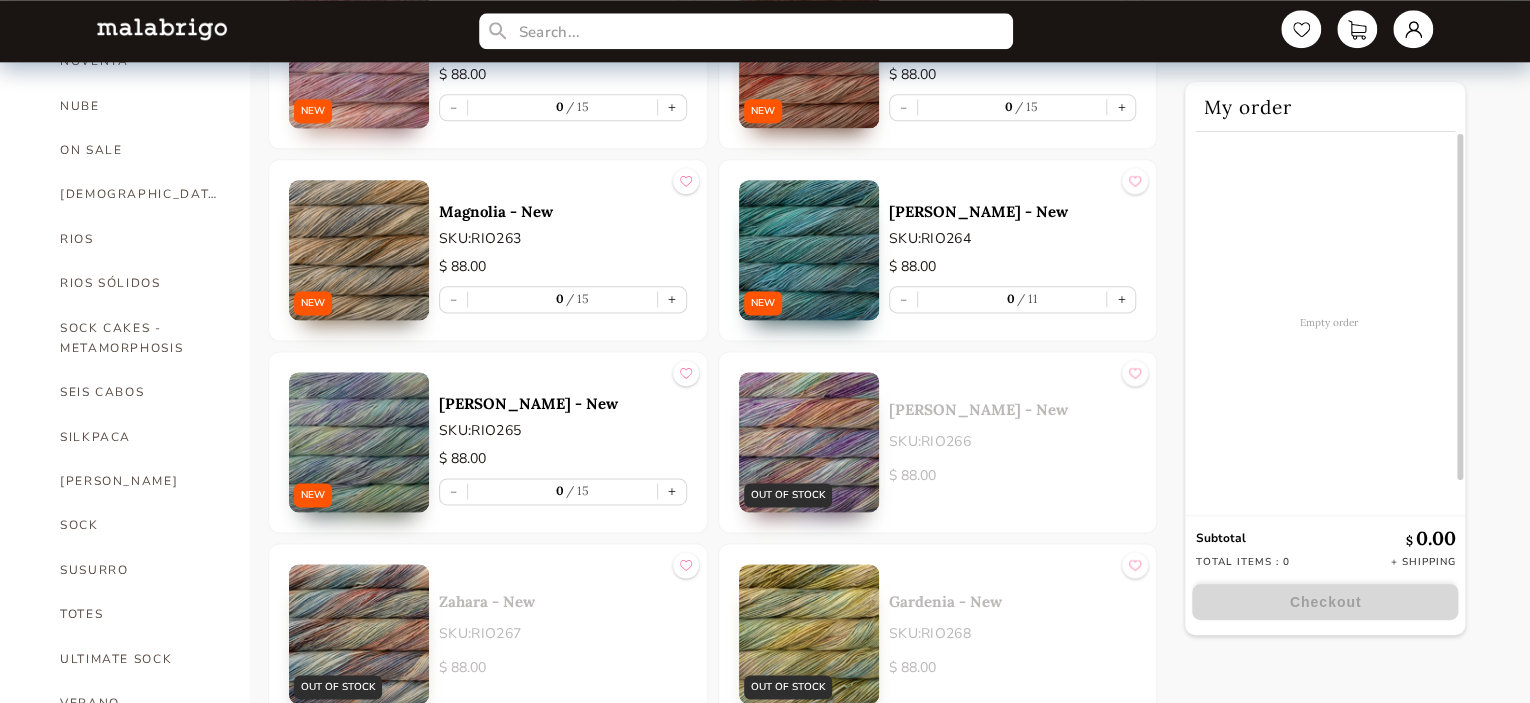 click at bounding box center (359, 634) 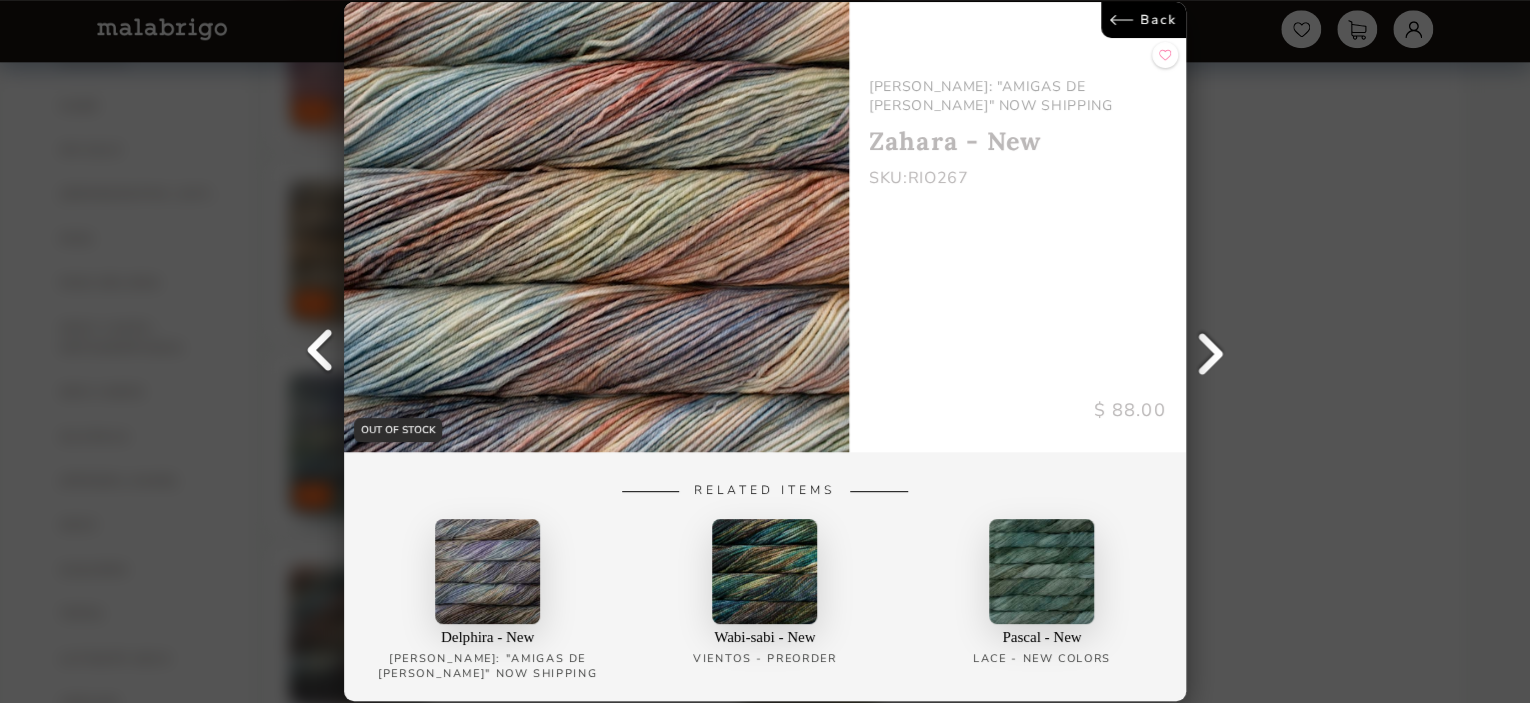 click on "Back" at bounding box center (1143, 20) 